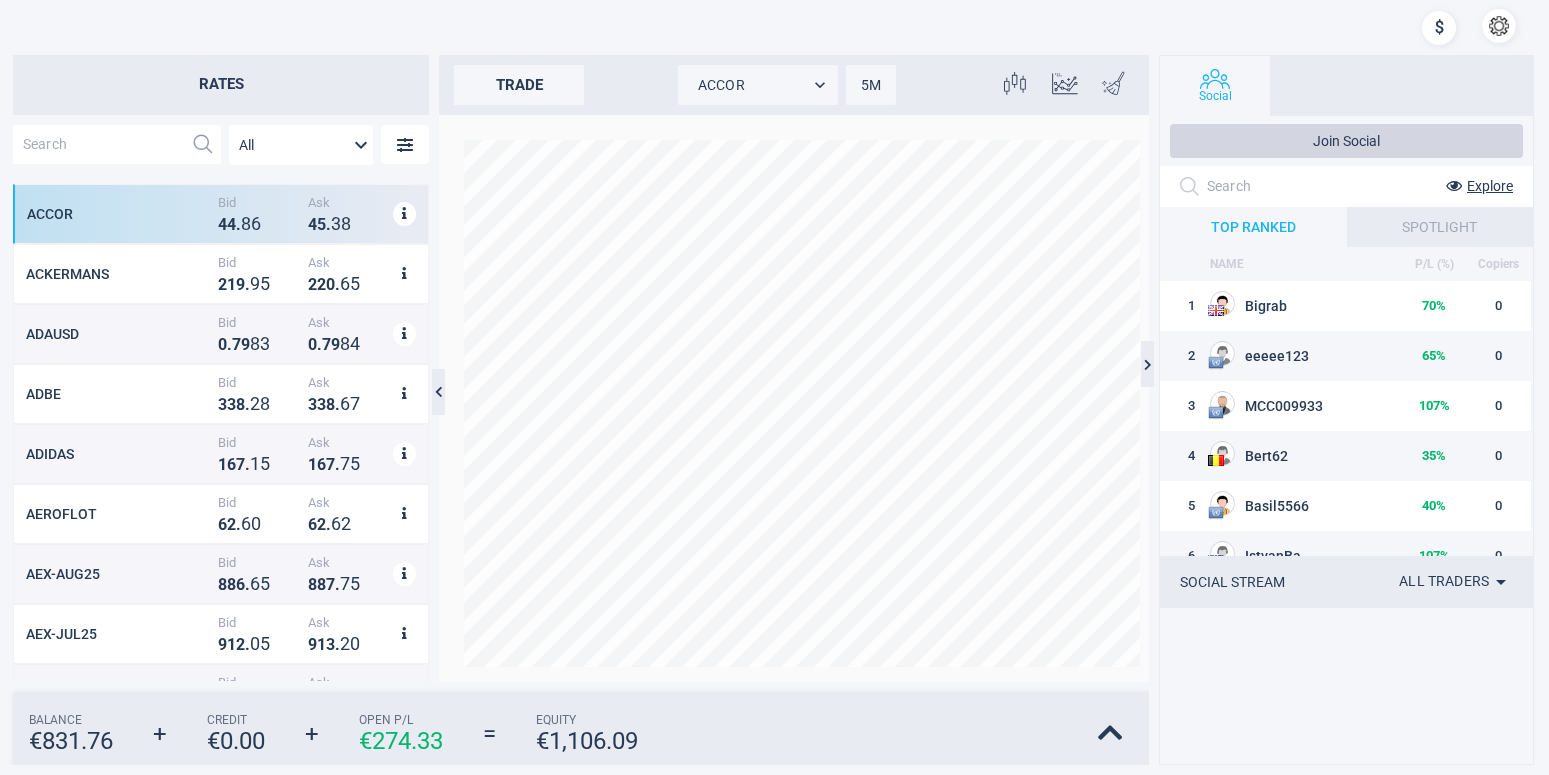 scroll, scrollTop: 0, scrollLeft: 0, axis: both 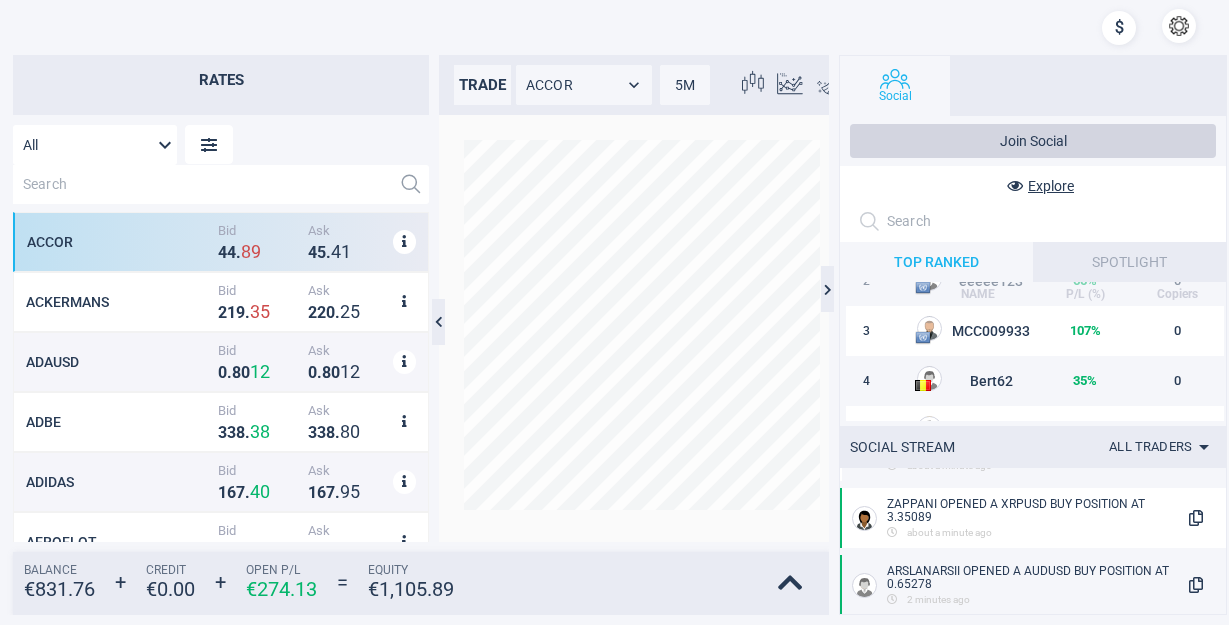 drag, startPoint x: 841, startPoint y: 521, endPoint x: 838, endPoint y: 472, distance: 49.09175 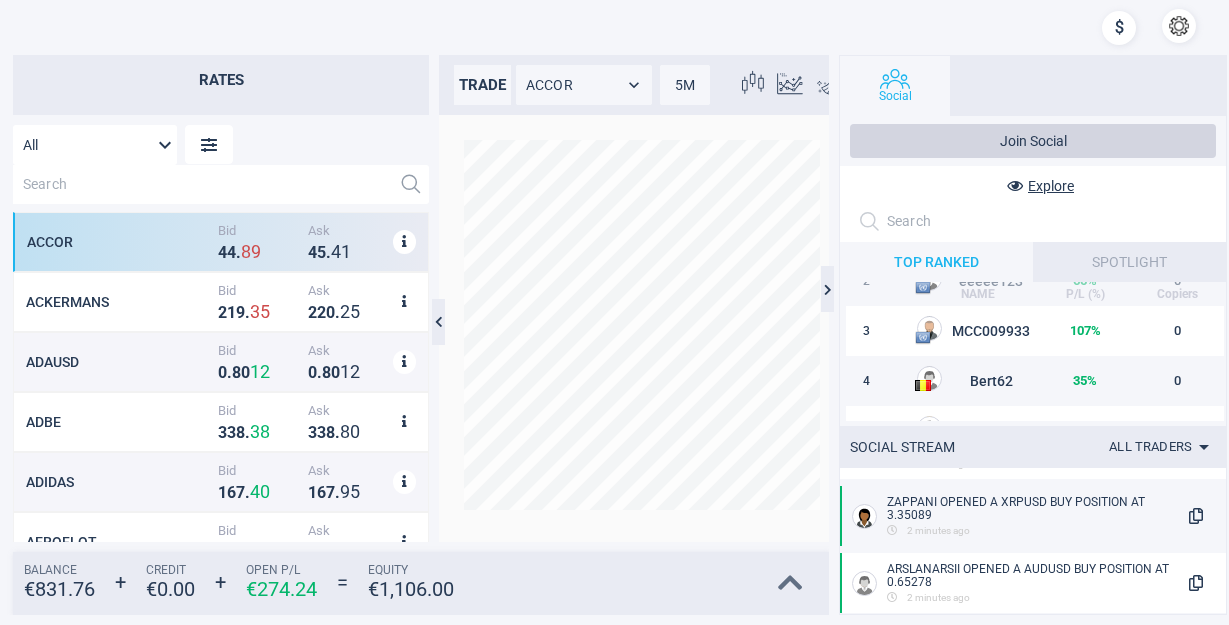 scroll, scrollTop: 763, scrollLeft: 0, axis: vertical 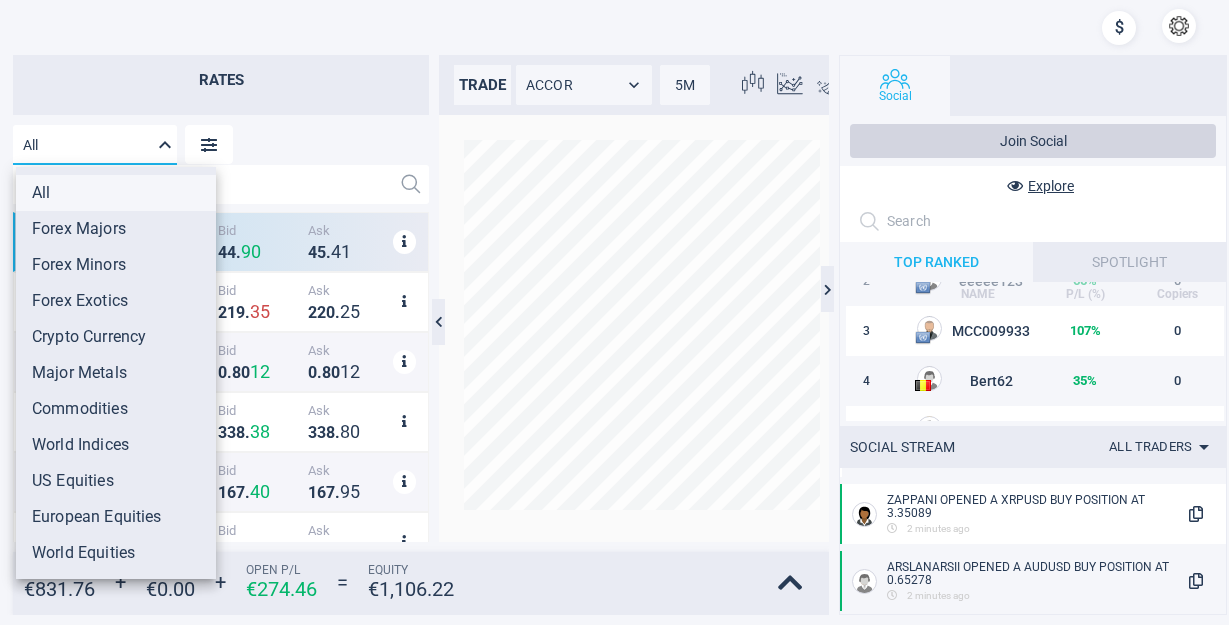click on "Rates All MarketRates.Groups.All ACCOR Bid 4 4 . 9 0 Ask 4 5 . 4 1 ACKERMANS Bid 2 1 9 . 3 5 Ask 2 2 0 . 2 5 ADAUSD Bid 0 . 8 0 1 2 Ask 0 . 8 0 1 2 ADBE Bid 3 3 8 . 3 8 Ask 3 3 8 . 8 0 ADIDAS Bid 1 6 7 . 4 0 Ask 1 6 7 . 9 5 AEROFLOT Bid 6 2 . 6 0 Ask 6 2 . 6 2 AEX-AUG25 Bid 8 8 6 . 7 0 Ask 8 8 7 . 7 5 AEX-JUL25 Bid 9 1 2 . 0 5 Ask 9 1 3 . 2 0 AGEAS Bid 6 0 . 6 5 Ask 6 1 . 2 0 AGRIC Bid 1 6 . 7 9 5 Ask 1 6 . 8 5 5 AIR Bid 1 7 2 . 7 5 Ask 1 7 3 . 2 7 AIRBUS Bid 1 7 6 . 3 9 Ask 1 7 6 . 9 1 ALCOA Bid 3 0 . 5 5 Ask 3 0 . 6 5 ALGOUSD. Bid 0 . 2 6 8 Ask 0 . 2 6 8 ALIBABA Bid 1 1 8 . 7 9 Ask 1 1 8 . 8 8 ALLI Bid 3 6 1 . 4 5 Ask 3 6 2 . 1 5 ALSTOM Bid 2 0 . 8 7 Ask 2 1 . 3 8 ALUMINUM Bid 2 , 6 1 9 . 0 0 Ask 2 , 6 1 9 . 5 0 AMAZON. Bid 2 2 2 . 9 1 Ask 2 2 3 . 0 0 trade ACCOR ACCOR 5M 5 Candlesticks candles Balance € 831.76 + Credit € 0.00 + Open P/L € 274.46 = Equity € 1,106.22 Social Join Social Explore TOP RANKED SPOTLIGHT NAME P/L (%) Copiers 1 Bigrab 70 % 0 2 eeeee123 65 % 0 3 MCC009933 107 % 0 4 Bert62 35" at bounding box center [614, 312] 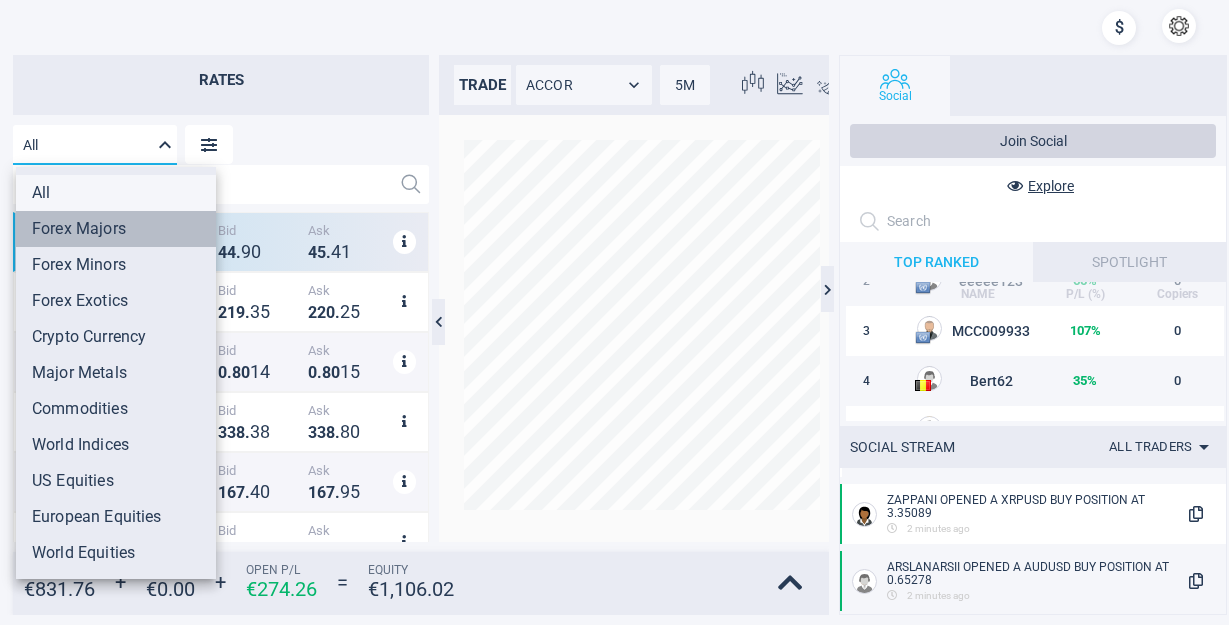 click on "Forex Majors" at bounding box center (116, 229) 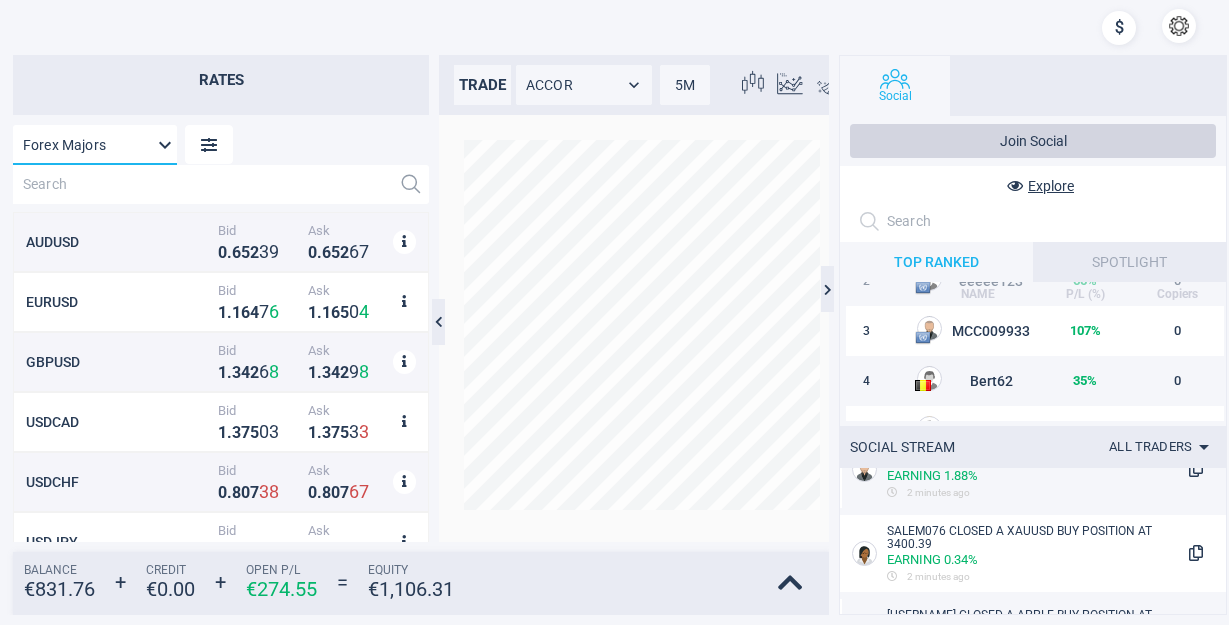 scroll, scrollTop: 1263, scrollLeft: 0, axis: vertical 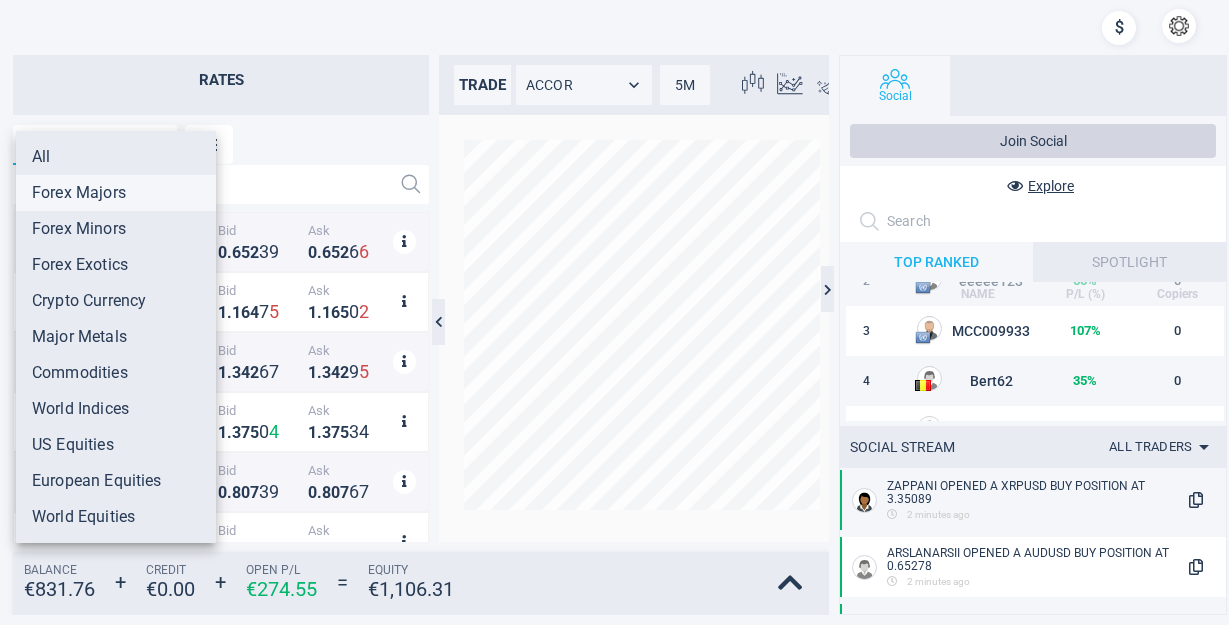 click on "Rates Forex Majors Forex Majors AUDUSD Bid 0 . 6 5 2 3 9 Ask 0 . 6 5 2 6 6 EURUSD Bid 1 . 1 6 4 7 5 Ask 1 . 1 6 5 0 2 GBPUSD Bid 1 . 3 4 2 6 7 Ask 1 . 3 4 2 9 5 USDCAD Bid 1 . 3 7 5 0 4 Ask 1 . 3 7 5 3 4 USDCHF Bid 0 . 8 0 7 3 9 Ask 0 . 8 0 7 6 7 USDJPY Bid 1 4 7 . 8 5 5 Ask 1 4 7 . 8 8 3 trade ACCOR ACCOR 5M 5 Candlesticks candles Balance € 831.76 + Credit € 0.00 + Open P/L € 274.55 = Equity € 1,106.31 Social Join Social Explore TOP RANKED SPOTLIGHT NAME P/L (%) Copiers 1 [USERNAME] 70 % 0 2 [USERNAME] 65 % 0 3 [USERNAME] 107 % 0 4 [USERNAME] 35 % 0 5 [USERNAME] 40 % 0 6 [USERNAME] 107 % 0 7 [USERNAME] 142 % 0 8 [USERNAME] 95 % 0 9 [USERNAME] 149 % 0 10 [USERNAME] 32 % 0 SOCIAL STREAM All traders ALL [USERNAME] CLOSED A USDJPY BUY POSITION At 147.880 Earning   10.42 % now [USERNAME] CLOSED A GBPUSD BUY POSITION At 1.34278 now [USERNAME] CLOSED A AUDUSD BUY POSITION At 0.65253 now [USERNAME] CLOSED A USDCAD BUY POSITION At 1.37515 now [USERNAME] CLOSED A USDCHF SELL POSITION At 0.80758 now now 7 seconds ago Earning   16.65 % Earning" at bounding box center [614, 312] 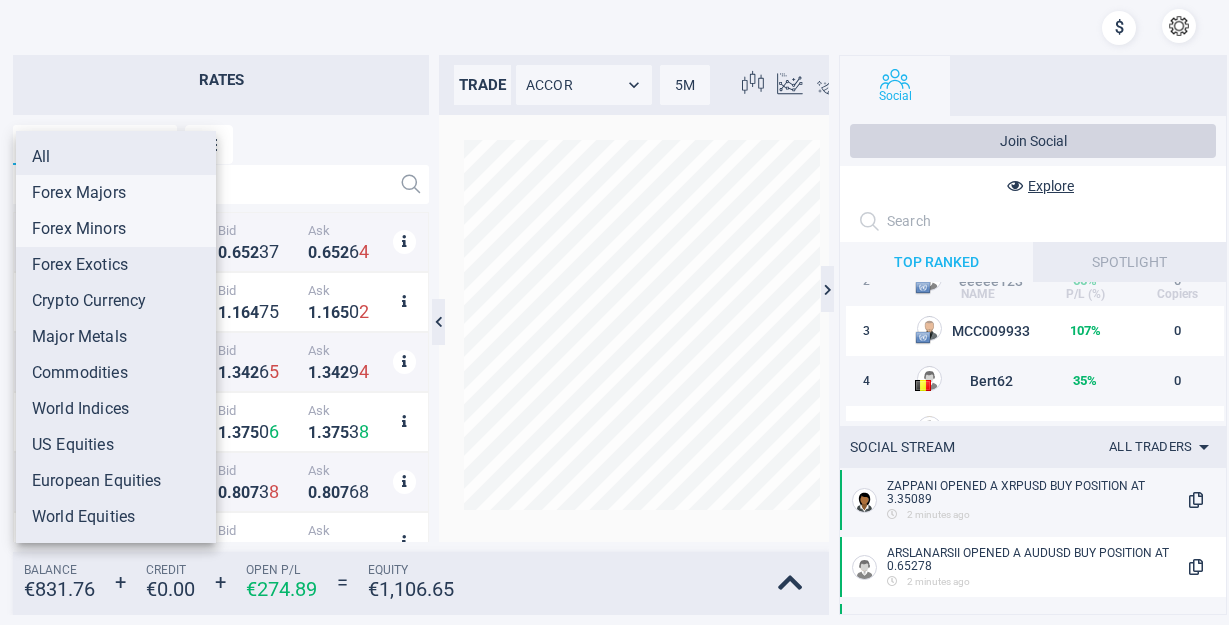 click on "Forex Minors" at bounding box center (116, 229) 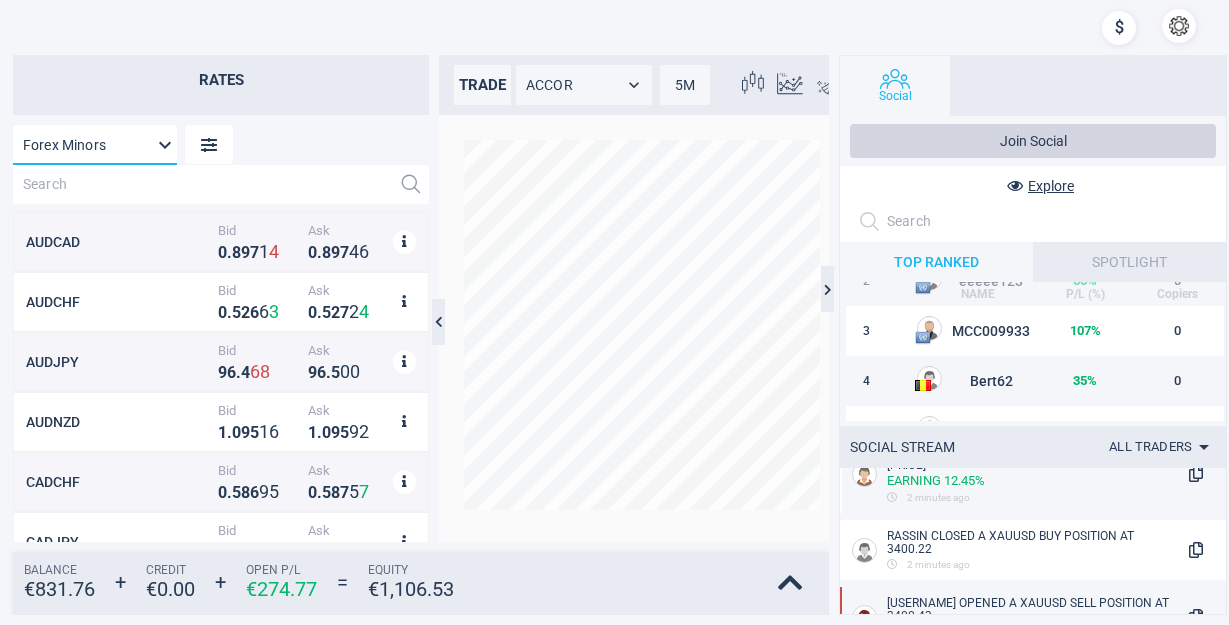 scroll, scrollTop: 1539, scrollLeft: 0, axis: vertical 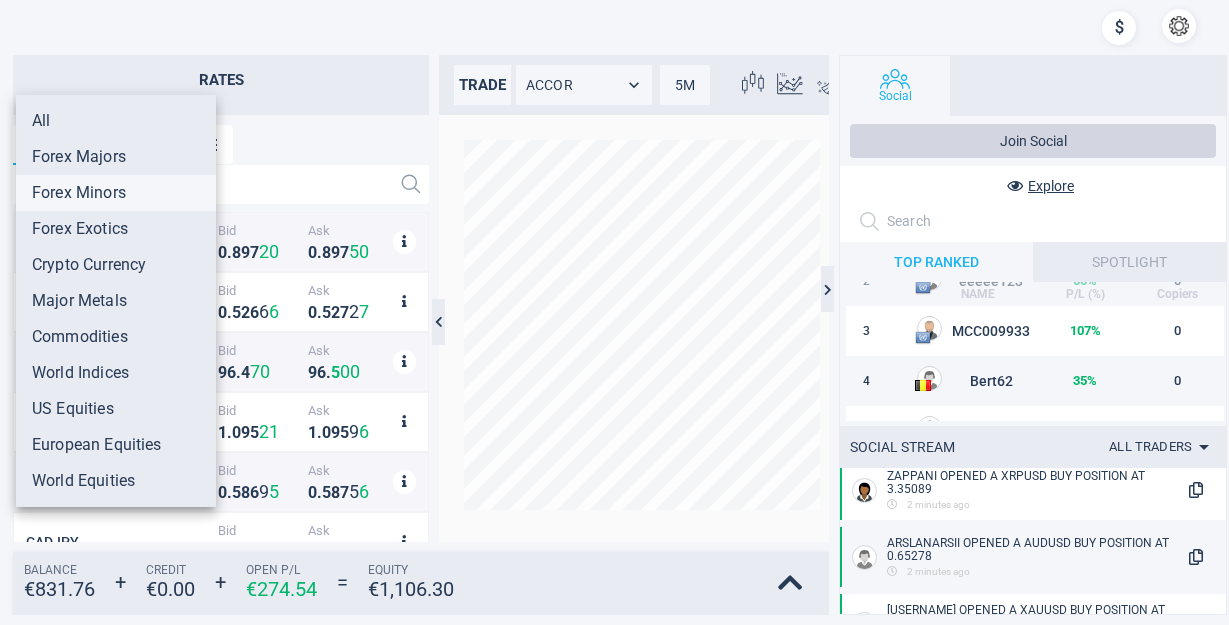 click on "Rates Forex Minors Forex Minors AUDCAD Bid 0 . 8 9 7 2 0 Ask 0 . 8 9 7 5 0 AUDCHF Bid 0 . 5 2 6 6 6 Ask 0 . 5 2 7 2 7 AUDJPY Bid 9 6 . 4 7 0 Ask 9 6 . 5 0 0 AUDNZD Bid 1 . 0 9 5 2 1 Ask 1 . 0 9 5 9 6 CADCHF Bid 0 . 5 8 6 9 5 Ask 0 . 5 8 7 5 6 CADJPY Bid 1 0 7 . 4 9 5 Ask 1 0 7 . 5 5 7 CHFJPY Bid 1 8 3 . 0 8 3 Ask 1 8 3 . 1 4 8 EURAUD Bid 1 . 7 8 4 8 8 Ask 1 . 7 8 5 5 1 EURCAD Bid 1 . 6 0 1 6 2 Ask 1 . 6 0 2 2 6 EURCHF Bid 0 . 9 4 0 5 7 Ask 0 . 9 4 0 8 5 EURDKK Bid 7 . 4 6 1 2 8 Ask 7 . 4 6 5 3 7 EURGBP Bid 0 . 8 6 7 3 5 Ask 0 . 8 6 7 6 2 EURJPY Bid 1 7 2 . 2 3 7 Ask 1 7 2 . 2 6 7 EURNZD Bid 1 . 9 5 5 4 1 Ask 1 . 9 5 6 2 1 GBPAUD Bid 2 . 0 5 7 4 8 Ask 2 . 0 5 8 2 9 GBPCAD Bid 1 . 8 4 6 2 0 Ask 1 . 8 4 7 0 3 GBPCHF Bid 1 . 0 8 4 0 8 Ask 1 . 0 8 4 7 4 GBPJPY Bid 1 9 8 . 5 2 2 Ask 1 9 8 . 5 8 5 GBPNZD Bid 2 . 2 5 4 1 6 Ask 2 . 2 5 5 0 1 trade ACCOR ACCOR 5M 5 Candlesticks candles Balance € 831.76 + Credit € 0.00 + Open P/L € 274.54 = Equity € 1,106.30 Social Join Social Explore TOP RANKED SPOTLIGHT NAME 1" at bounding box center (614, 312) 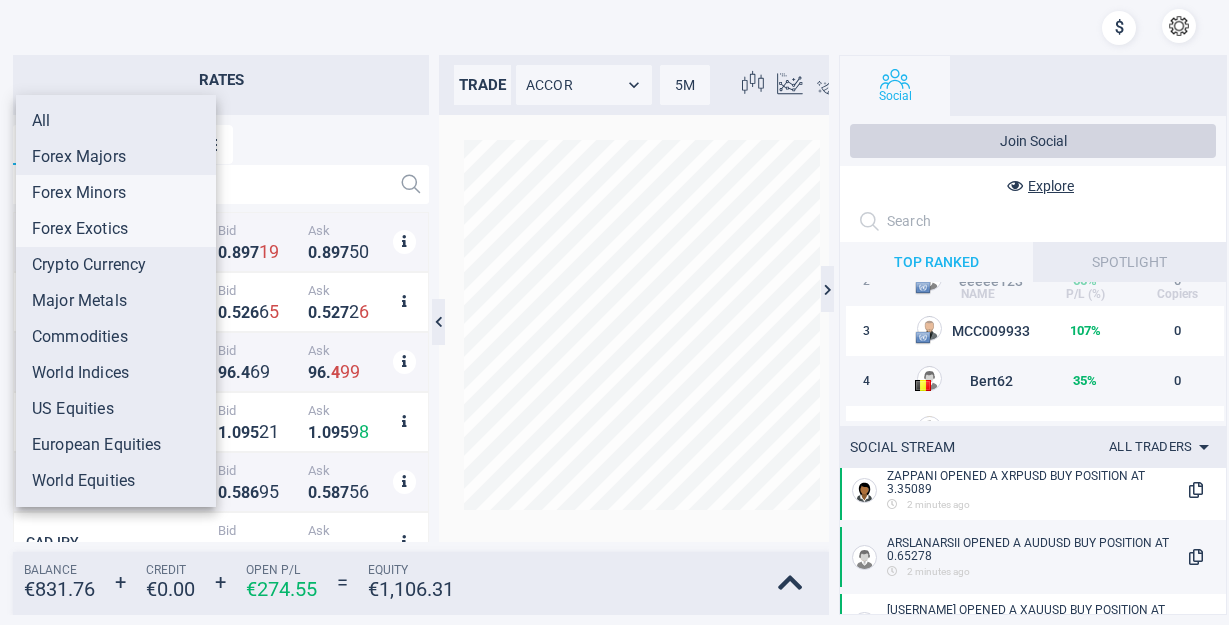 scroll, scrollTop: 1694, scrollLeft: 0, axis: vertical 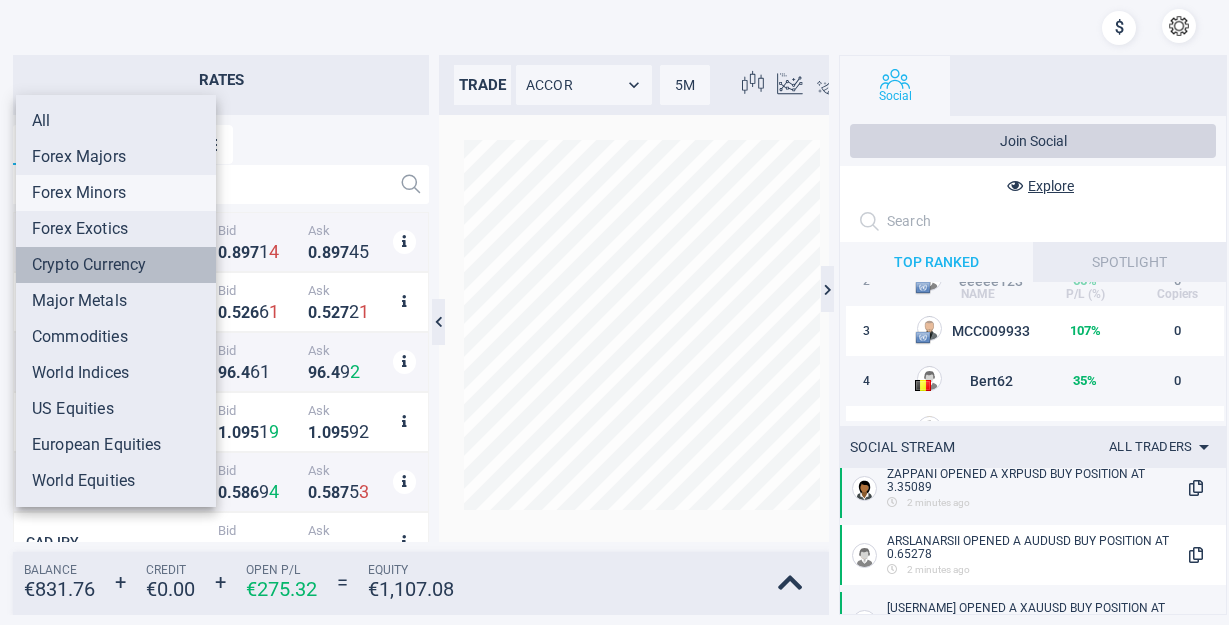 click on "Crypto Currency" at bounding box center (116, 265) 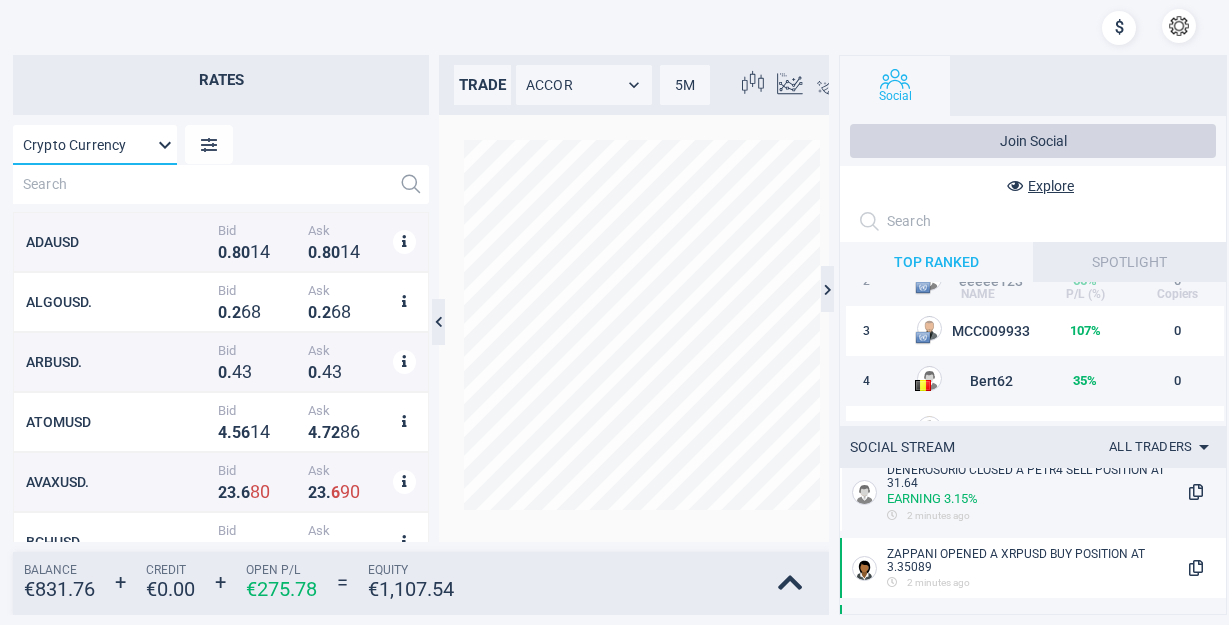 scroll, scrollTop: 1952, scrollLeft: 0, axis: vertical 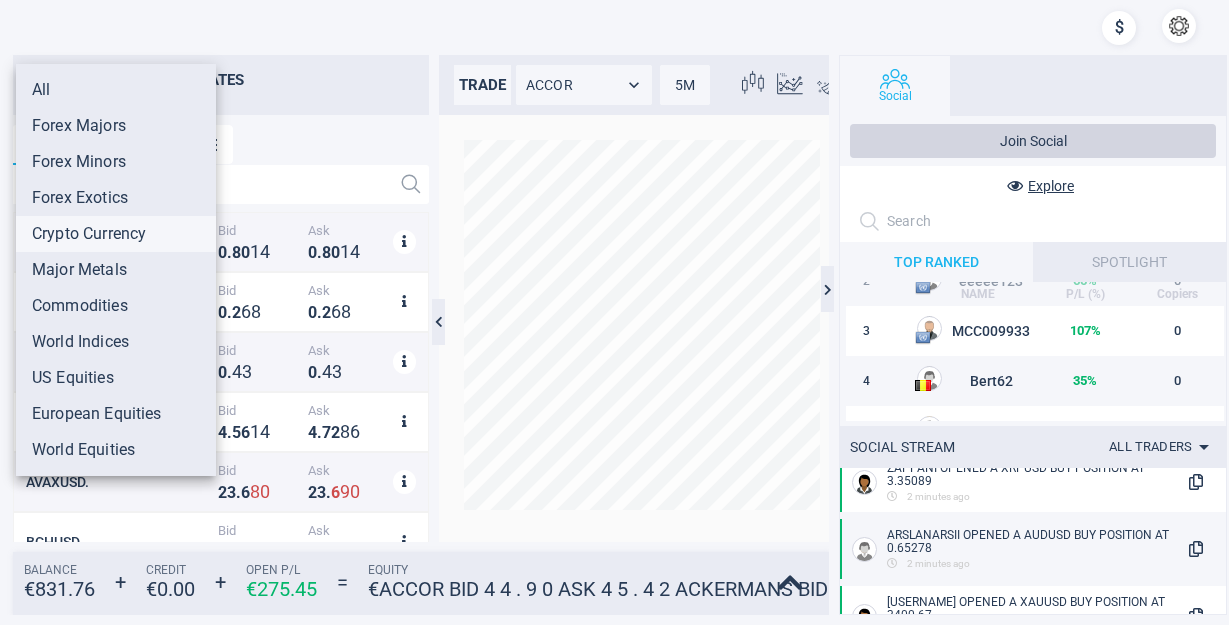 click on "Rates Crypto Currency Crypto Currency ADAUSD Bid 0 . 8 0 1 4 Ask 0 . 8 0 1 4 ALGOUSD. Bid 0 . 2 6 8 Ask 0 . 2 6 8 ARBUSD. Bid 0 . 4 3 Ask 0 . 4 3 ATOMUSD Bid 4 . 5 6 1 4 Ask 4 . 7 2 8 6 AVAXUSD. Bid 2 3 . 6 8 0 Ask 2 3 . 6 9 0 BCHUSD Bid 5 8 2 . 2 8 Ask 5 8 2 . 2 9 BNBUSD Bid 7 9 3 . 3 4 Ask 7 9 3 . 6 4 BTCEUR Bid 1 0 0 , 4 1 7 . 0 0 Ask 1 0 0 , 4 1 8 . 0 0 BTCTRY Bid 4 , 7 4 3 , 1 0 2 . 0 0 Ask 4 , 7 4 3 , 1 0 3 . 0 0 BTCUSD Bid 1 1 6 , 9 4 5 . 4 9 Ask 1 1 6 , 9 7 3 . 8 0 DASHUSD Bid 2 2 . 3 7 Ask 2 2 . 4 4 DOGEBTC Bid 0 . 0 0 0 0 0 1 9 4 Ask 0 . 0 0 0 0 0 1 9 5 DOTUSD Bid 3 . 8 9 4 5 Ask 4 . 0 0 4 8 ETHBTC Bid 0 . 0 3 4 2 2 0 Ask 0 . 0 3 4 2 3 0 ETHEUR Bid 3 , 4 2 5 . 5 0 Ask 3 , 4 3 6 . 9 0 ETHUSD Bid 3 , 9 9 9 . 0 0 Ask 3 , 9 9 9 . 2 0 LTCUSD Bid 1 2 3 . 7 3 Ask 1 2 3 . 7 6 NEARUSDT. Bid 2 . 6 9 4 7 1 Ask 2 . 7 0 1 9 8 PEPEUSDT. Bid 0 . 0 0 0 0 1 1 3 0 Ask 0 . 0 0 0 0 1 1 3 7 trade ACCOR ACCOR 5M 5 Candlesticks candles Balance € 831.76 + Credit € 0.00 + Open P/L € 275.45 = Equity € 1,107.21 Social" at bounding box center [614, 312] 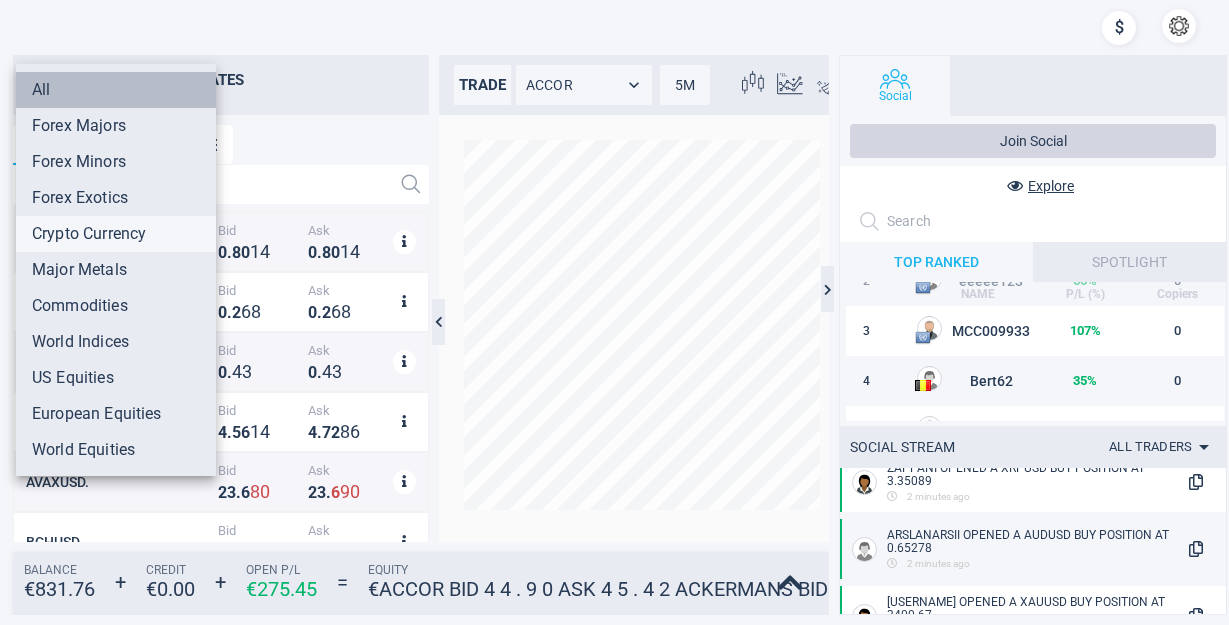 click on "All" at bounding box center (116, 90) 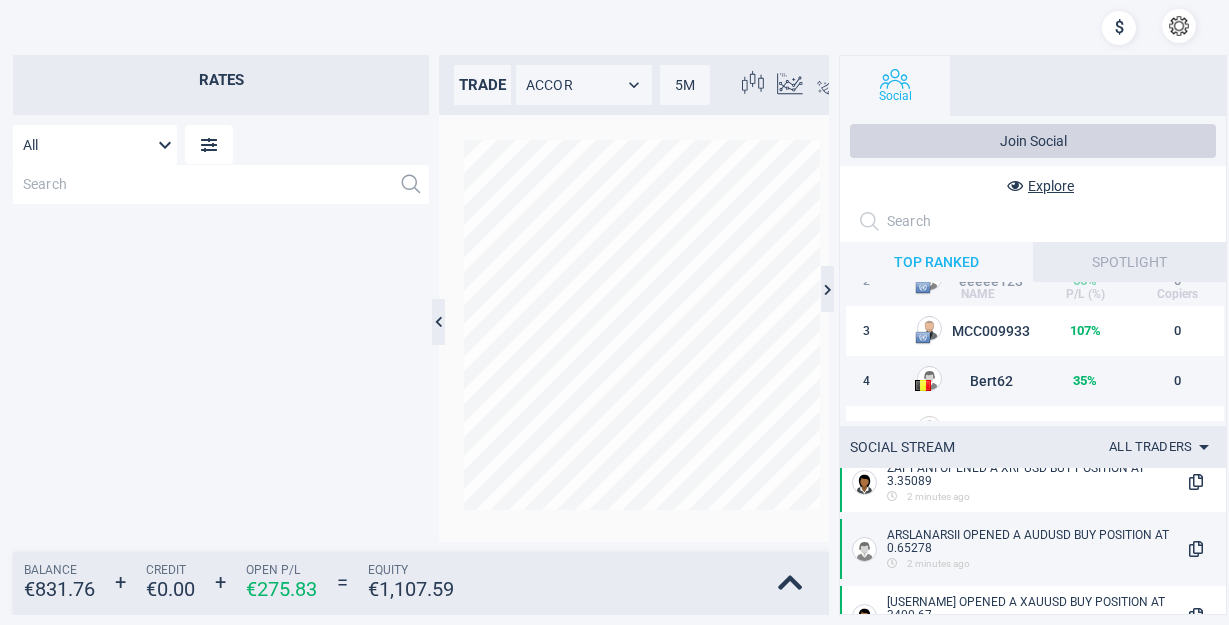scroll, scrollTop: 7672, scrollLeft: 0, axis: vertical 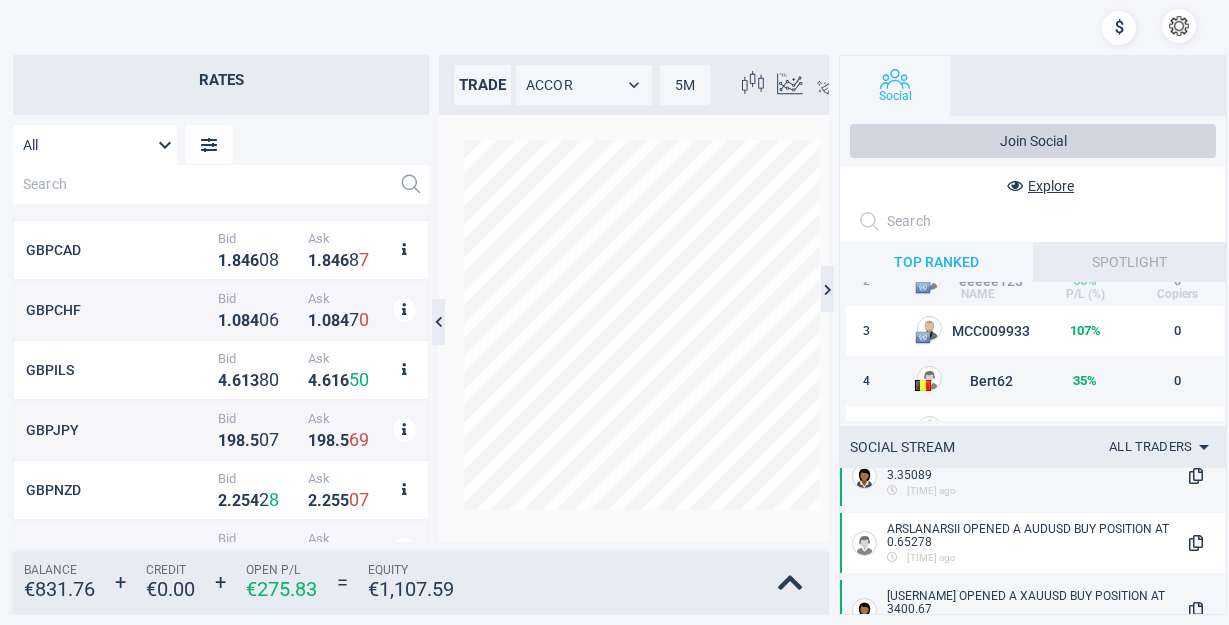 click on "SPOTLIGHT" at bounding box center [1129, 262] 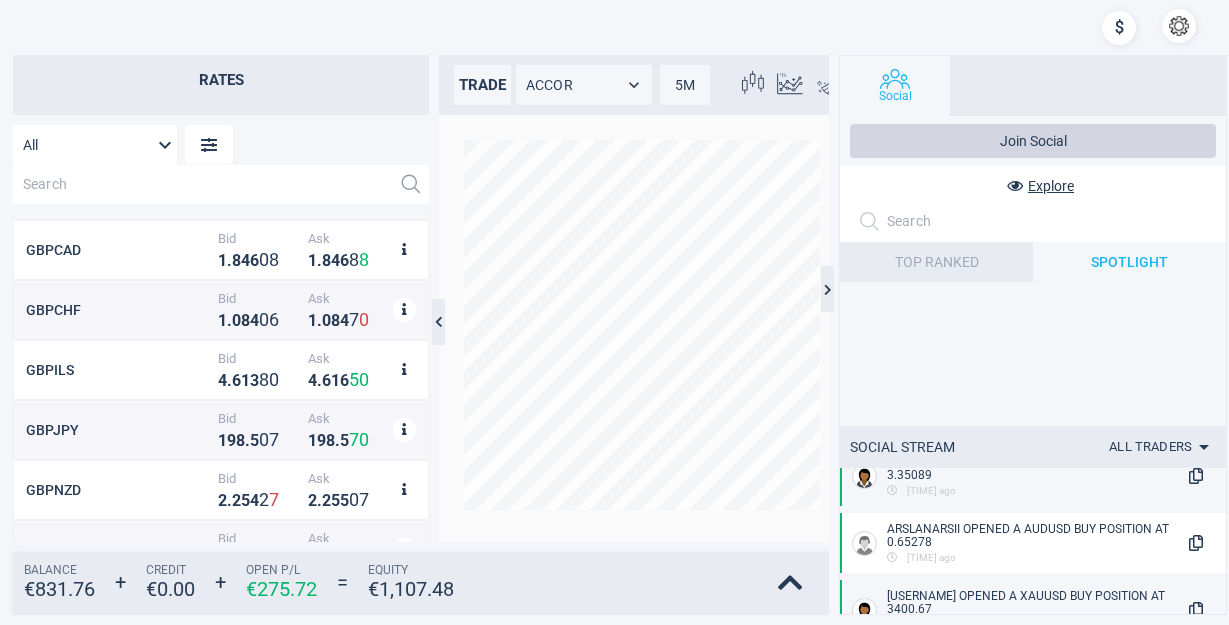 scroll, scrollTop: 0, scrollLeft: 0, axis: both 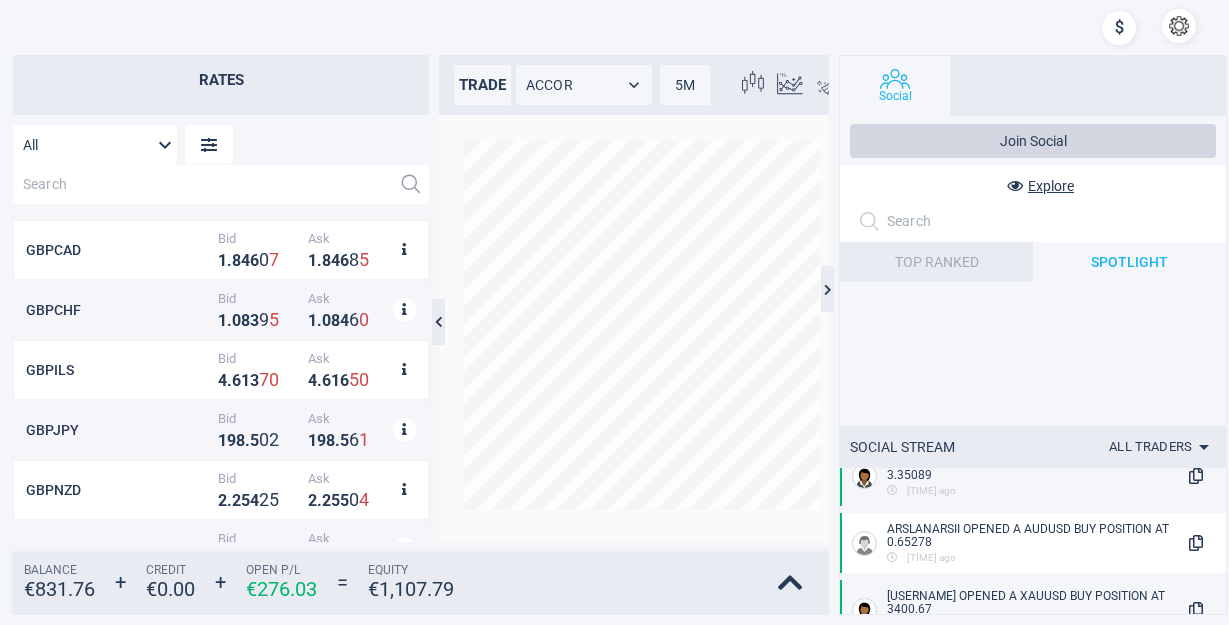 click on "TOP RANKED" at bounding box center [936, 262] 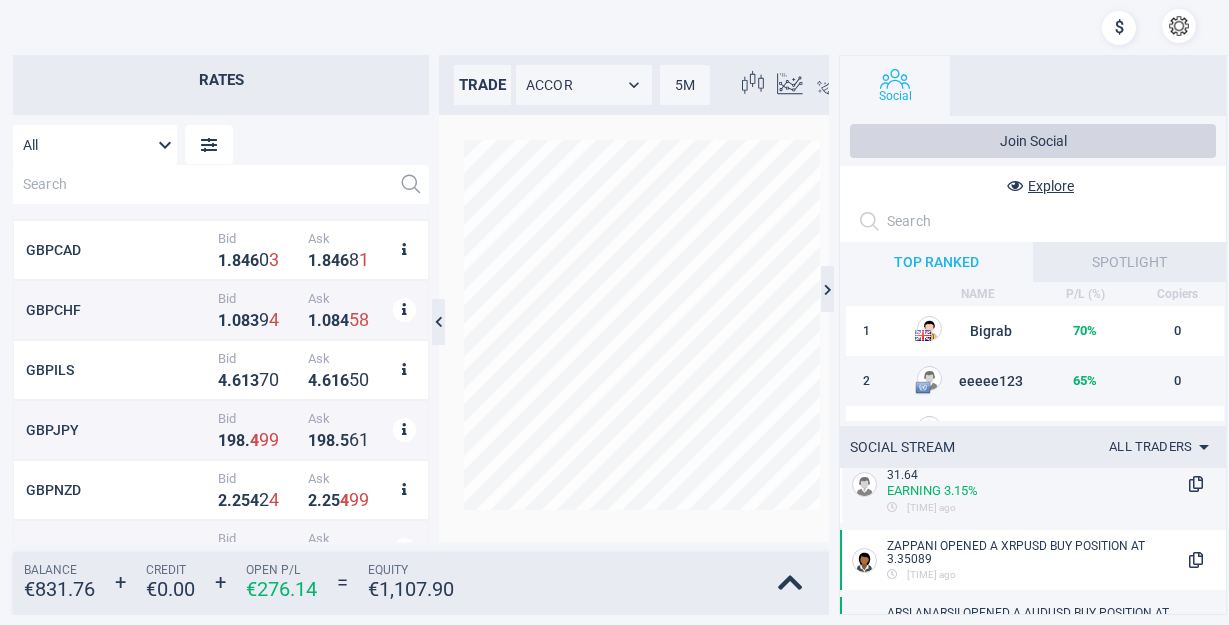 scroll, scrollTop: 2245, scrollLeft: 0, axis: vertical 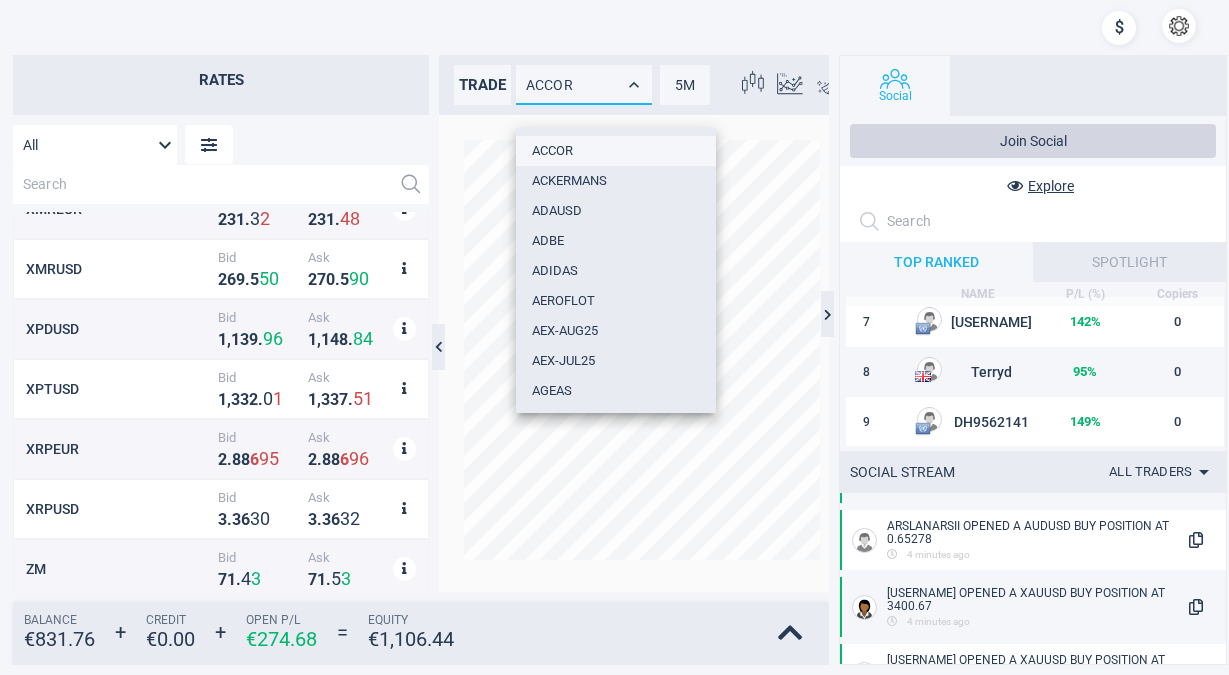click on "Rates All MarketRates.Groups.All XDGUSD. Bid 0 . 2 2 7 5 7 5 7 Ask 0 . 2 2 8 3 4 3 0 XLMUSD Bid 0 . 4 6 3 6 3 Ask 0 . 4 6 4 8 3 XMREUR Bid 2 3 1 . 3 2 Ask 2 3 1 . 4 8 XMRUSD Bid 2 6 9 . 5 5 0 Ask 2 7 0 . 5 9 0 XPDUSD Bid 1 , 1 3 9 . 9 6 Ask 1 , 1 4 8 . 8 4 XPTUSD Bid 1 , 3 3 2 . 0 1 Ask 1 , 3 3 7 . 5 1 XRPEUR Bid 2 . 8 8 6 9 5 Ask 2 . 8 8 6 9 6 XRPUSD Bid 3 . 3 6 3 0 Ask 3 . 3 6 3 2 ZM Bid 7 1 . 4 3 Ask 7 1 . 5 3 trade ACCOR ACCOR 5M 5 Candlesticks candles Balance € 831.76 + Credit € 0.00 + Open P/L € 274.68 = Equity € 1,106.44 Social Join Social Explore TOP RANKED SPOTLIGHT NAME P/L (%) Copiers 1 Bigrab 70 % 0 2 eeeee123 65 % 0 3 MCC009933 107 % 0 4 Bert62 35 % 0 5 Basil5566 40 % 0 6 IstvanBa 107 % 0 7 ros1234 142 % 0 8 Terryd 95 % 0 9 DH9562141 149 % 0 10 cesarmilan420 32 % 0 SOCIAL STREAM All traders ALL Komari CLOSED A XAUEUR BUY POSITION At 2915.39 now Buenahora OPENED A AUDUSD BUY POSITION AT 0.65275 now Komari OPENED A XAUEUR SELL POSITION AT 2915.80 6 seconds ago 9 seconds ago Earning   2.40" at bounding box center (614, 337) 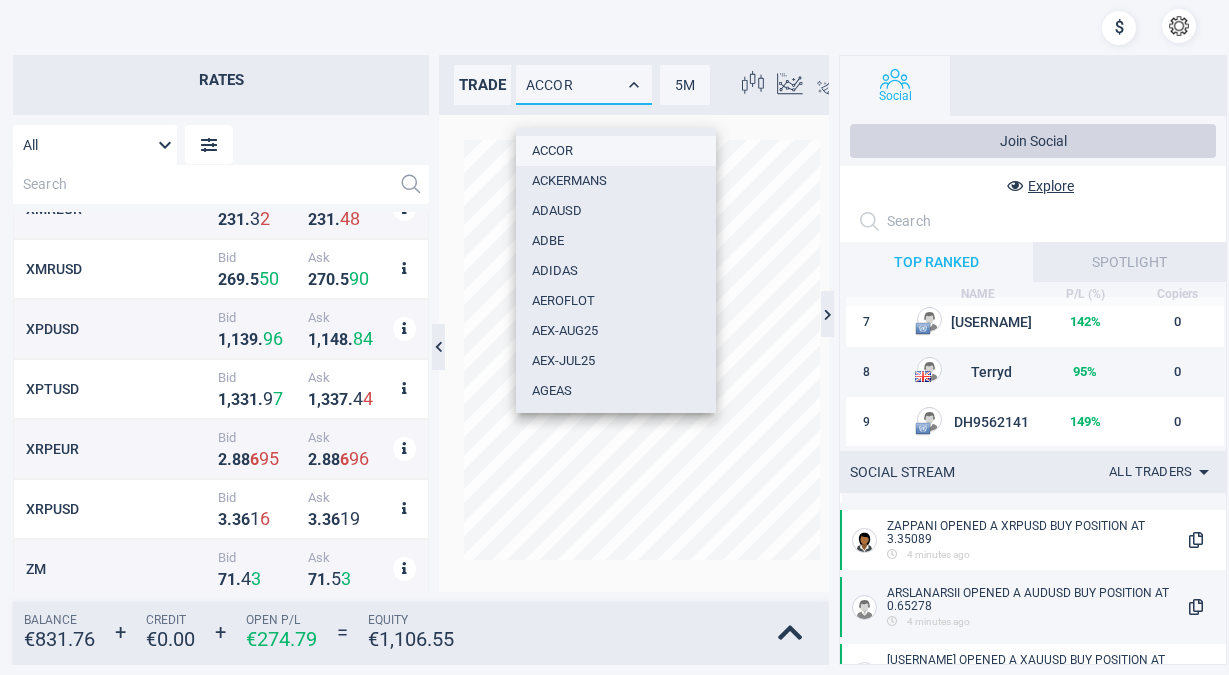 scroll, scrollTop: 3262, scrollLeft: 0, axis: vertical 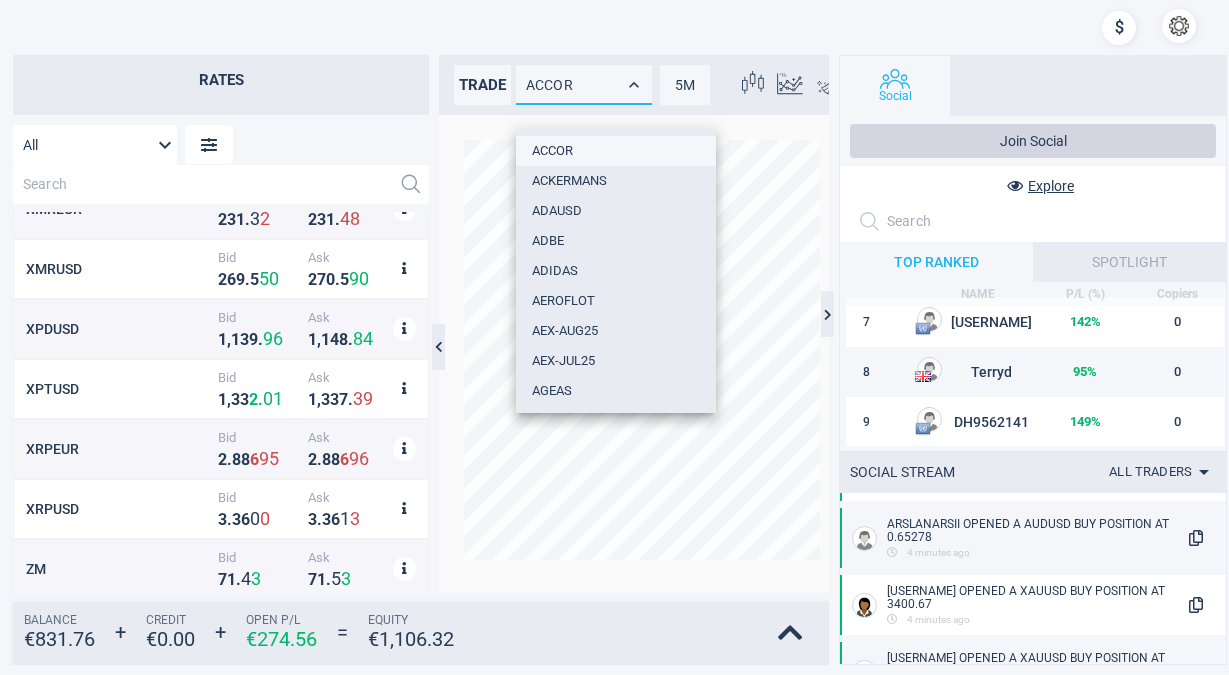click on "ACCOR" at bounding box center [616, 151] 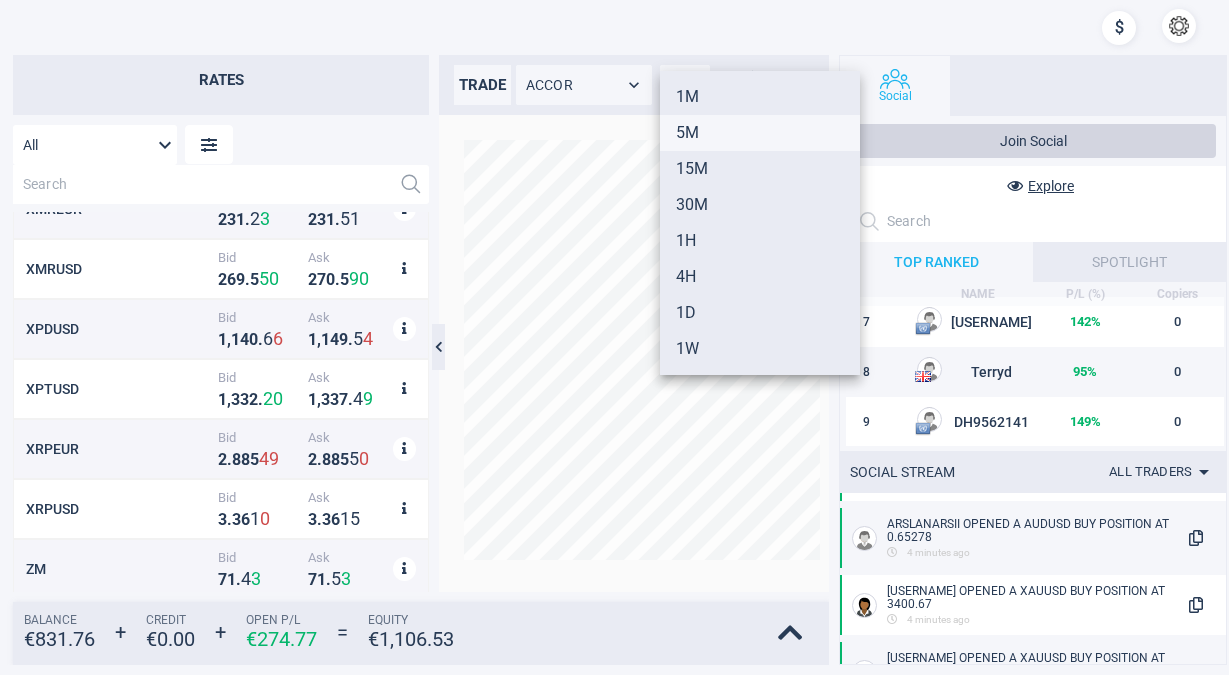 click on "Rates All MarketRates.Groups.All XDGUSD. Bid 0 . 2 2 7 3 7 7 5 Ask 0 . 2 2 8 2 6 4 7 XLMUSD Bid 0 . 4 6 3 4 2 Ask 0 . 4 6 4 8 3 XMREUR Bid 2 3 1 . 2 3 Ask 2 3 1 . 5 1 XMRUSD Bid 2 6 9 . 5 5 0 Ask 2 7 0 . 5 9 0 XPDUSD Bid 1 , 1 4 0 . 6 6 Ask 1 , 1 4 9 . 5 4 XPTUSD Bid 1 , 3 3 2 . 2 0 Ask 1 , 3 3 7 . 4 9 XRPEUR Bid 2 . 8 8 5 4 9 Ask 2 . 8 8 5 5 0 XRPUSD Bid 3 . 3 6 1 0 Ask 3 . 3 6 1 5 ZM Bid 7 1 . 4 3 Ask 7 1 . 5 3 trade ACCOR ACCOR 5M 5 Candlesticks candles Balance € 831.76 + Credit € 0.00 + Open P/L € 274.77 = Equity € 1,106.53 Social Join Social Explore TOP RANKED SPOTLIGHT NAME P/L (%) Copiers 1 Bigrab 70 % 0 2 eeeee123 65 % 0 3 MCC009933 107 % 0 4 Bert62 35 % 0 5 Basil5566 40 % 0 6 IstvanBa 107 % 0 7 ros1234 142 % 0 8 Terryd 95 % 0 9 DH9562141 149 % 0 10 cesarmilan420 32 % 0 SOCIAL STREAM All traders ALL paule124 OPENED A XAUUSD BUY POSITION AT 3396.97 now Komari CLOSED A XAUEUR BUY POSITION At 2915.39 7 seconds ago Buenahora OPENED A AUDUSD BUY POSITION AT 0.65275 11 seconds ago 13 seconds ago" at bounding box center [614, 337] 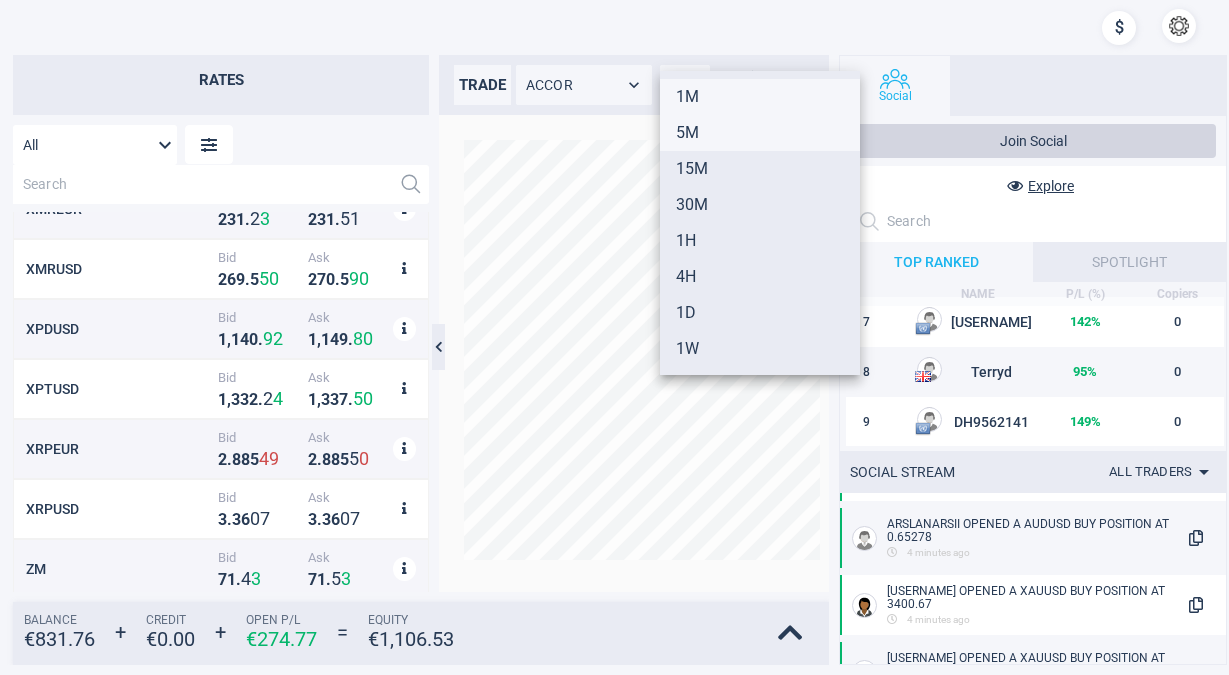 click on "1M" at bounding box center [760, 97] 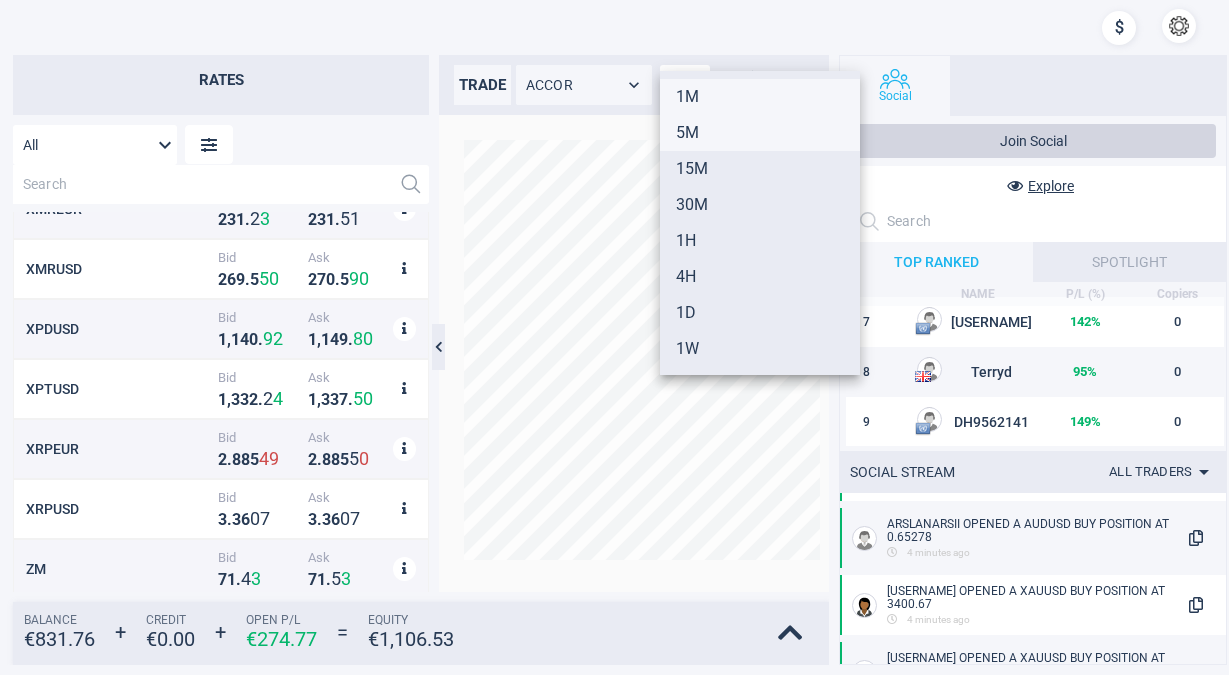 type on "1" 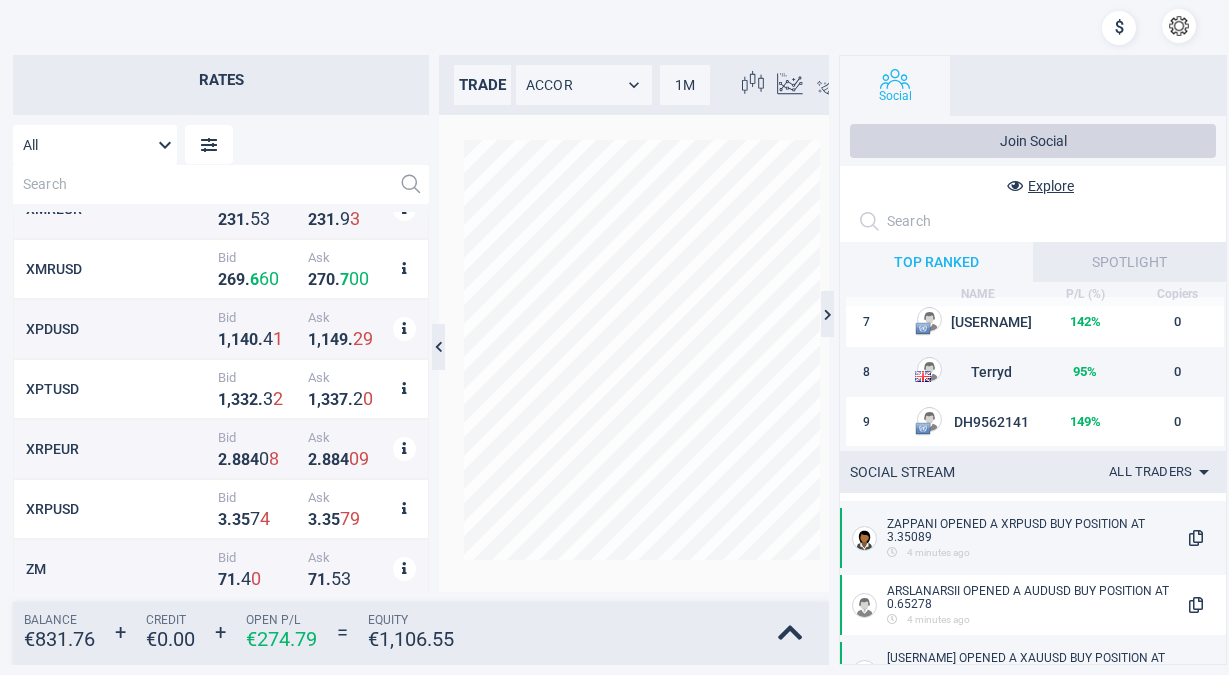 scroll, scrollTop: 3331, scrollLeft: 0, axis: vertical 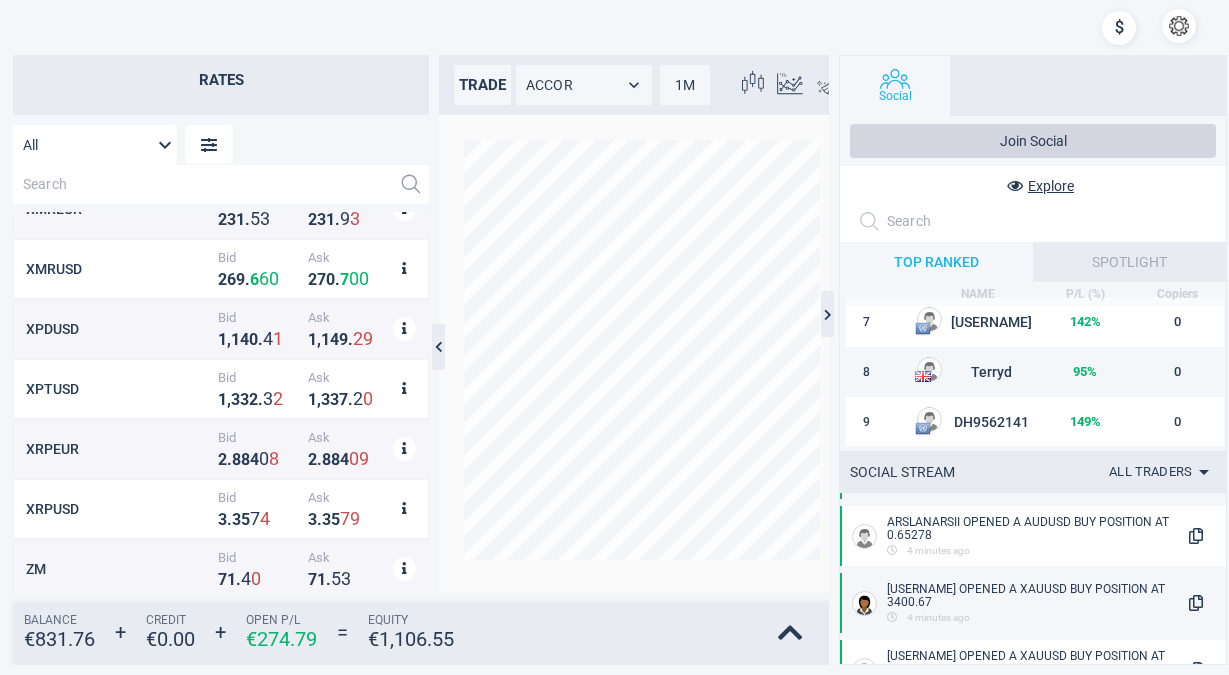 drag, startPoint x: 723, startPoint y: 90, endPoint x: 708, endPoint y: 90, distance: 15 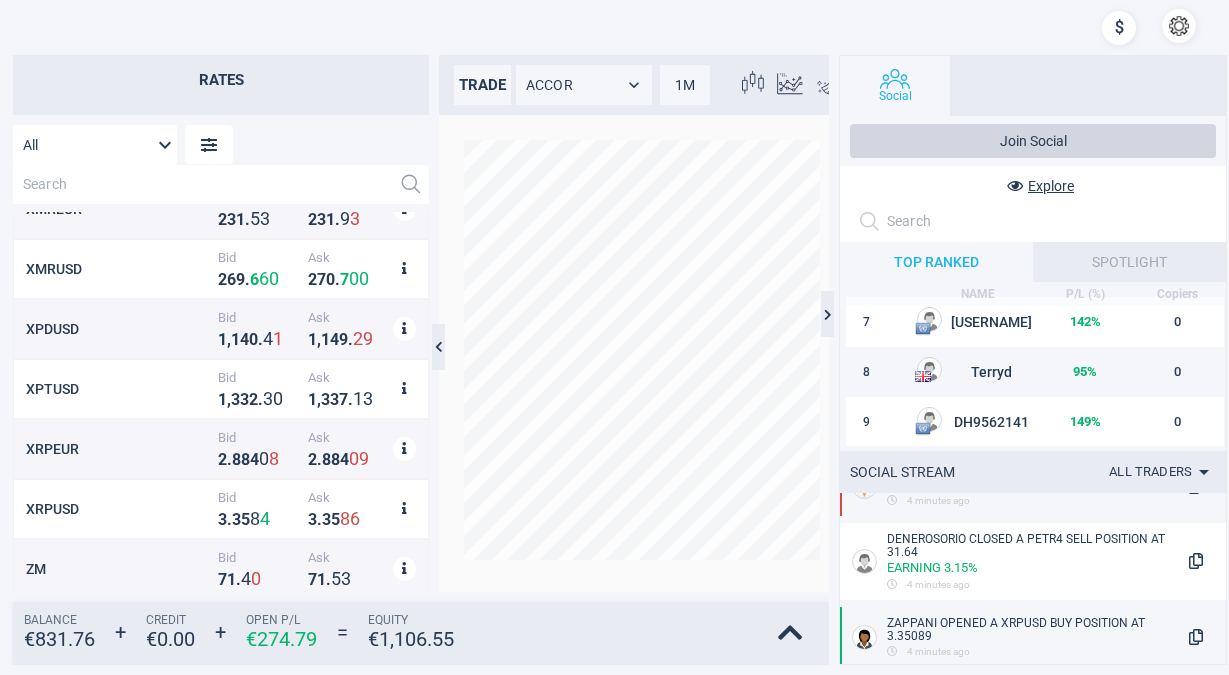 scroll, scrollTop: 3503, scrollLeft: 0, axis: vertical 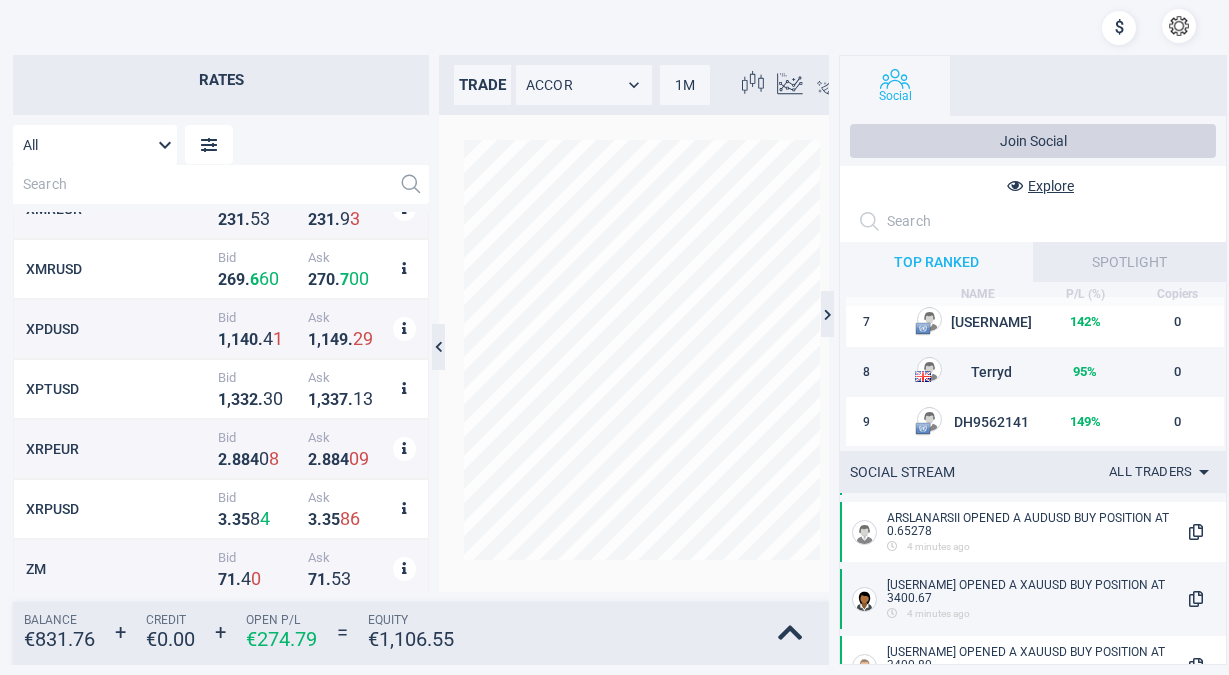 click on "Rates All MarketRates.Groups.All XDGUSD. Bid [PRICE] Ask [PRICE] XLMUSD Bid [PRICE] Ask [PRICE] XMREUR Bid [PRICE] Ask [PRICE] XMRUSD Bid [PRICE] Ask [PRICE] XPDUSD Bid [PRICE] Ask [PRICE] XPTUSD Bid [PRICE] Ask [PRICE] XRPEUR Bid [PRICE] Ask [PRICE] XRPUSD Bid [PRICE] Ask [PRICE] ZM Bid [PRICE] Ask [PRICE] trade ACCOR ACCOR 1M 1 Candlesticks candles Balance € [PRICE] + Credit € [PRICE] + Open P/L € [PRICE] = Equity € [PRICE] Social Join Social Explore TOP RANKED SPOTLIGHT NAME P/L (%) Copiers 1 [USERNAME] [PERCENT] % [NUMBER] 2 [USERNAME] [PERCENT] % [NUMBER] 3 [USERNAME] [PERCENT] % [NUMBER] 4 [USERNAME] [PERCENT] % [NUMBER] 5 [USERNAME] [PERCENT] % [NUMBER] 6 [USERNAME] [PERCENT] % [NUMBER] 7 [USERNAME] [PERCENT] % [NUMBER] 8 [USERNAME] [PERCENT] % [NUMBER] 9 [USERNAME] [PERCENT] % [NUMBER] 10 [USERNAME] [PERCENT] % [NUMBER] SOCIAL STREAM All traders ALL [USERNAME] CLOSED A XAUUSD BUY POSITION At [PRICE] Earning   [PERCENT] % now [USERNAME] CLOSED A XAUUSD BUY POSITION At [PRICE] Earning   [PERCENT] % now [USERNAME] CLOSED A XAUUSD BUY POSITION At [PRICE] now Earning" at bounding box center (614, 337) 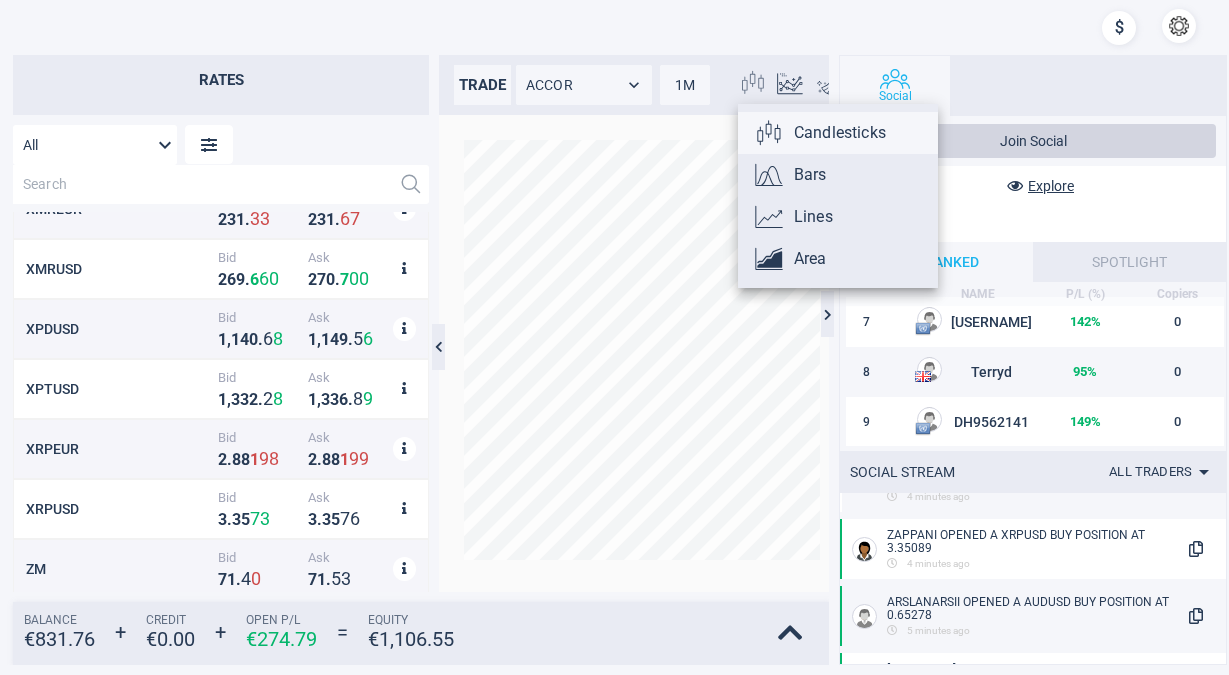 scroll, scrollTop: 3589, scrollLeft: 0, axis: vertical 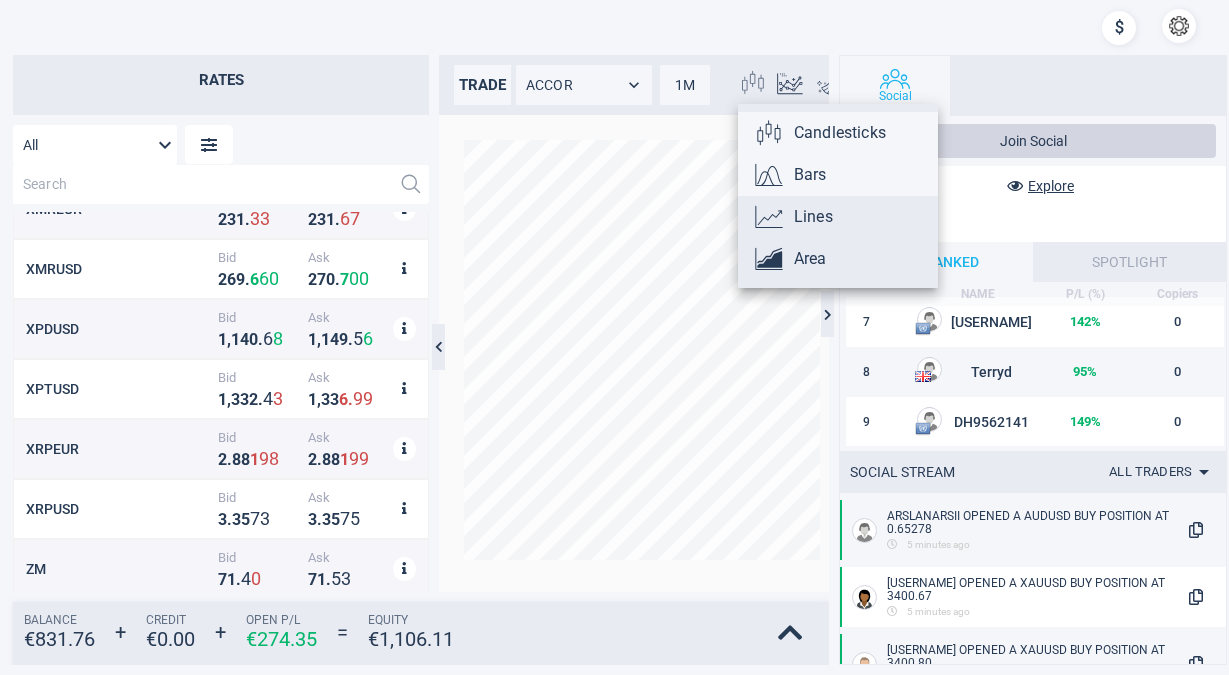 click on "Bars" at bounding box center [810, 175] 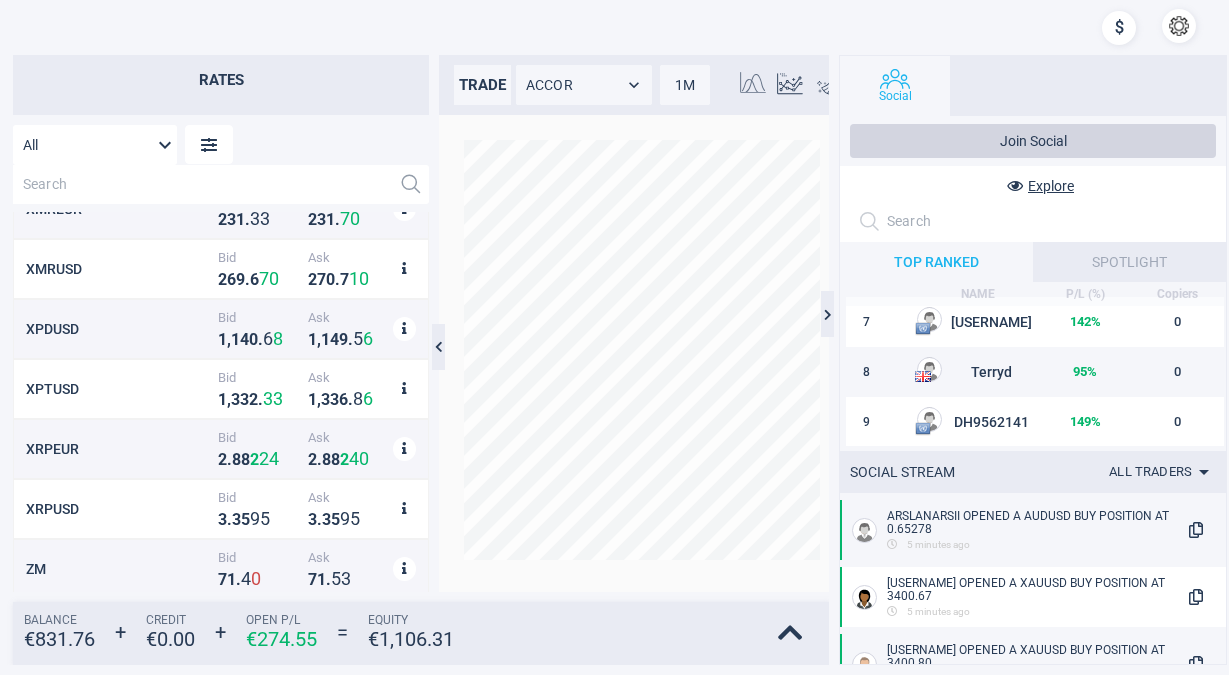 click on "Rates All MarketRates.Groups.All XDGUSD. Bid 0 . 2 2 7 0 2 1 2 Ask 0 . 2 2 7 7 8 8 5 XLMUSD Bid 0 . 4 6 3 1 5 Ask 0 . 4 6 4 5 1 XMREUR Bid 2 3 1 . 3 3 Ask 2 3 1 . 7 0 XMRUSD Bid 2 6 9 . 6 7 0 Ask 2 7 0 . 7 1 0 XPDUSD Bid 1 , 1 4 0 . 6 8 Ask 1 , 1 4 9 . 5 6 XPTUSD Bid 1 , 3 3 2 . 3 3 Ask 1 , 3 3 6 . 8 6 XRPEUR Bid 2 . 8 8 2 2 4 Ask 2 . 8 8 2 4 0 XRPUSD Bid 3 . 3 5 9 5 Ask 3 . 3 5 9 5 ZM Bid 7 1 . 4 0 Ask 7 1 . 5 3 trade ACCOR ACCOR 1M 1 Bars bars Balance € 831.76 + Credit € 0.00 + Open P/L € 274.55 = Equity € 1,106.31 Social Join Social Explore TOP RANKED SPOTLIGHT NAME P/L (%) Copiers 1 Bigrab 70 % 0 2 eeeee123 65 % 0 3 MCC009933 107 % 0 4 Bert62 35 % 0 5 Basil5566 40 % 0 6 IstvanBa 107 % 0 7 ros1234 142 % 0 8 Terryd 95 % 0 9 DH9562141 149 % 0 10 cesarmilan420 32 % 0 SOCIAL STREAM All traders ALL Ynsh1234 CLOSED A XAUUSD BUY POSITION At 3396.09 Earning   0.90 % now rassin CLOSED A XAUUSD BUY POSITION At 3395.93 Earning   4.09 % 5 seconds ago rassin CLOSED A XAUUSD BUY POSITION At 3395.97 Earning" at bounding box center [614, 337] 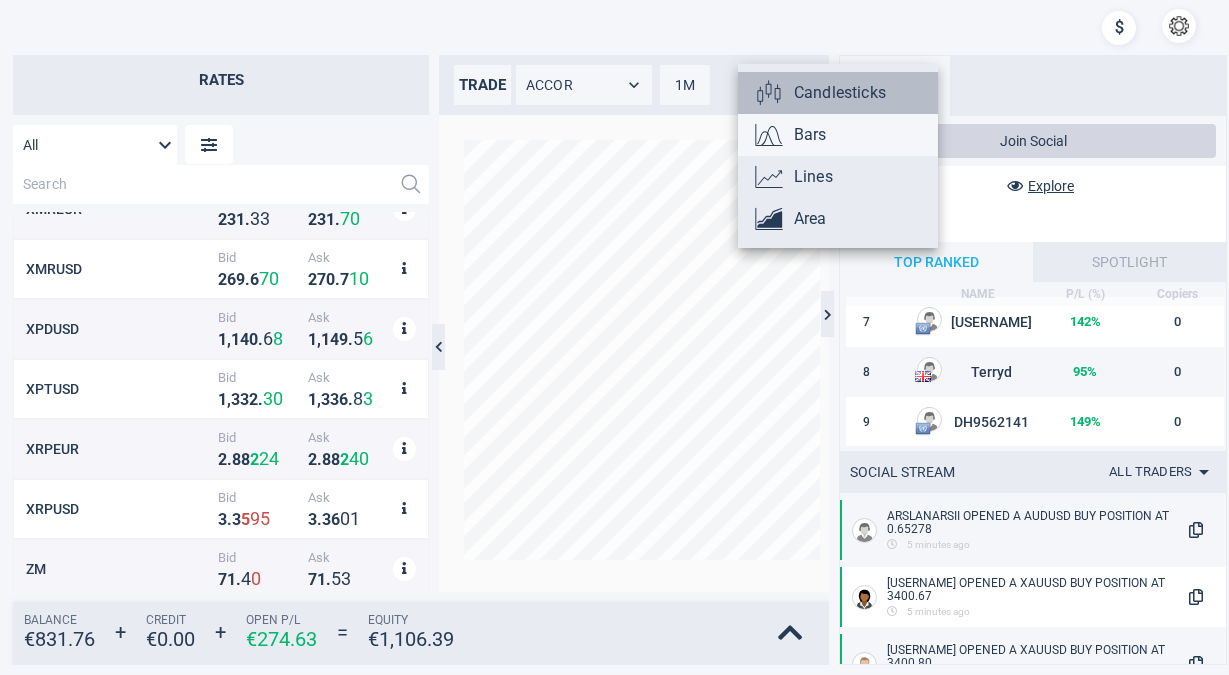 click on "Candlesticks" at bounding box center (840, 93) 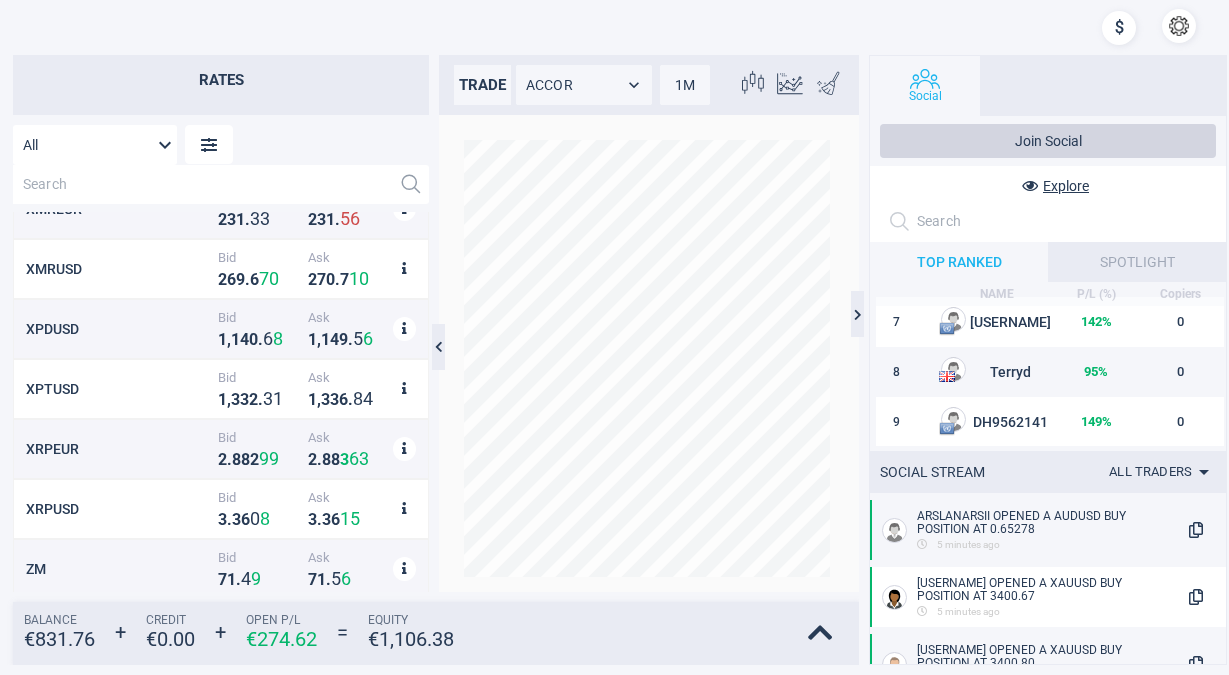 scroll, scrollTop: 3658, scrollLeft: 0, axis: vertical 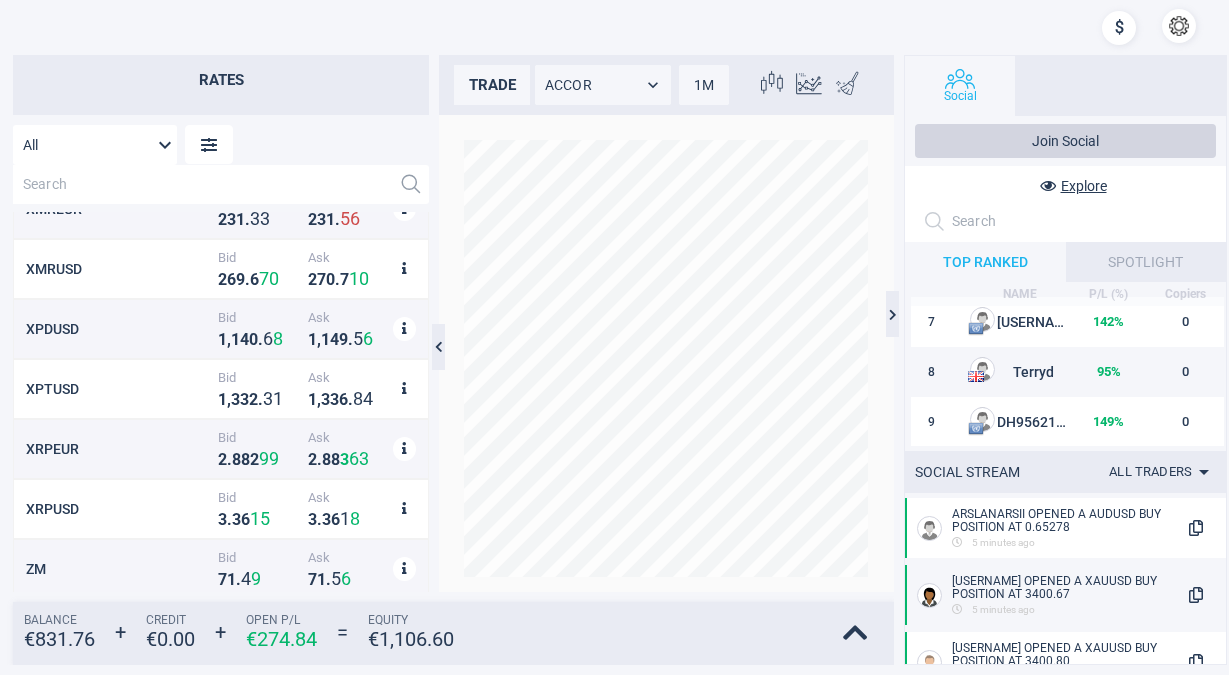 drag, startPoint x: 838, startPoint y: 91, endPoint x: 914, endPoint y: 93, distance: 76.02631 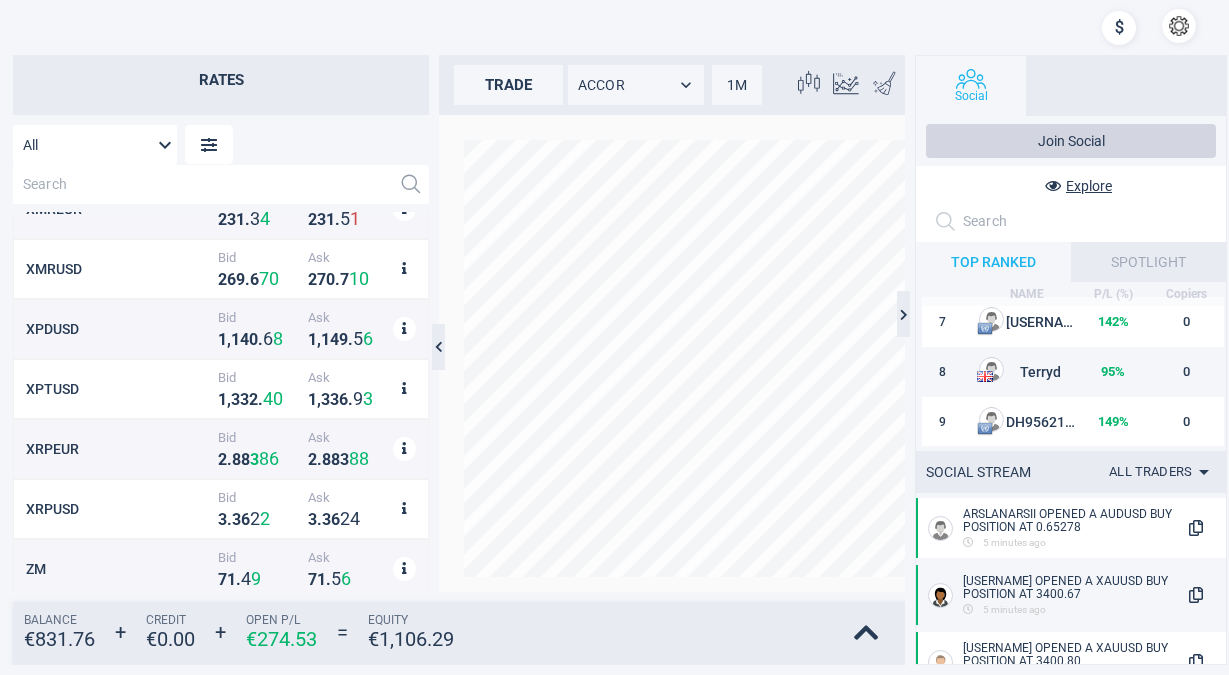 scroll, scrollTop: 3727, scrollLeft: 0, axis: vertical 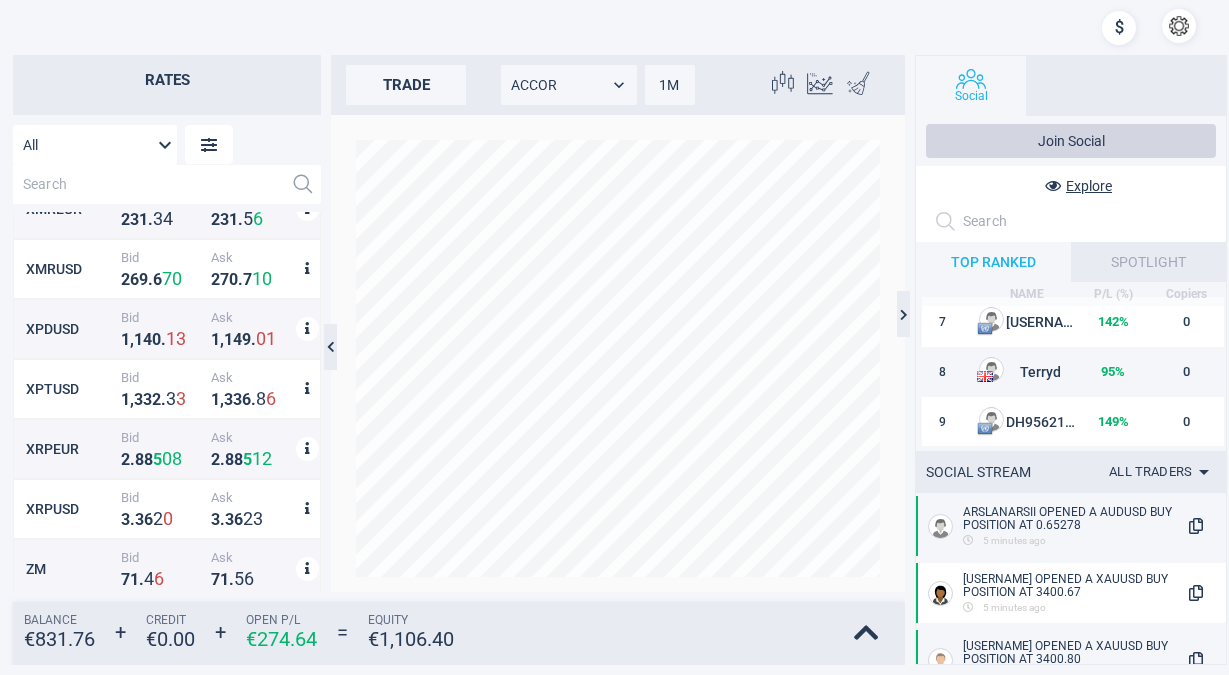 drag, startPoint x: 430, startPoint y: 101, endPoint x: 322, endPoint y: 101, distance: 108 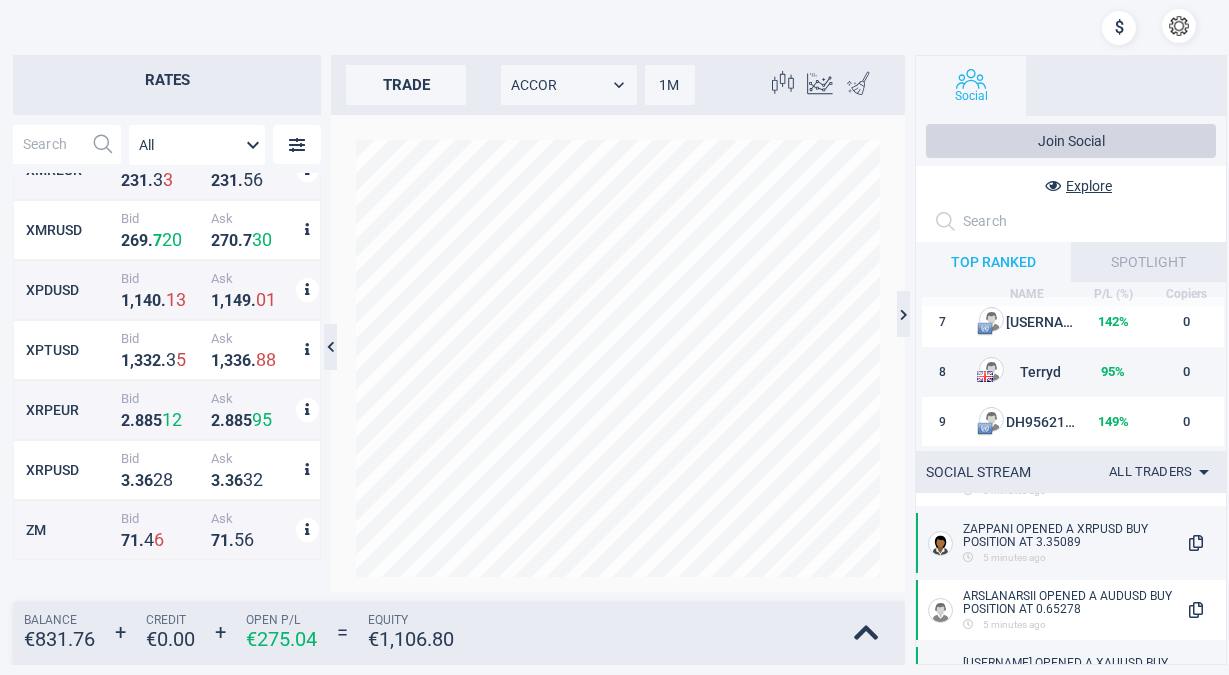 scroll, scrollTop: 3813, scrollLeft: 0, axis: vertical 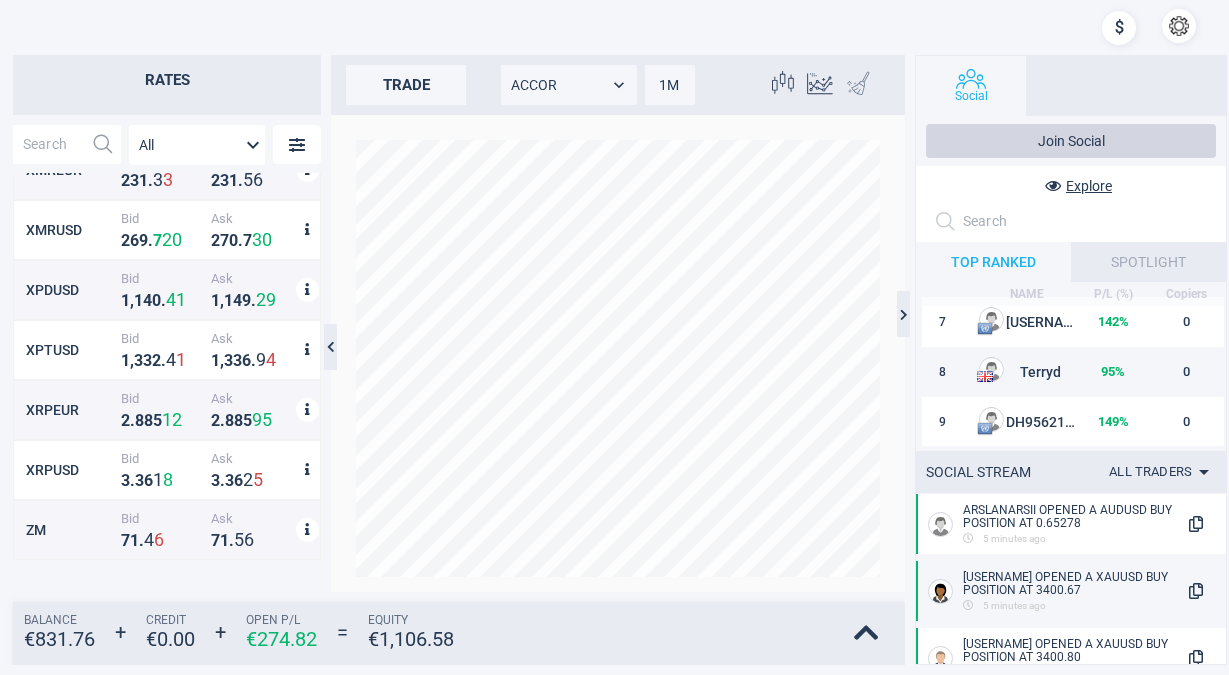 click at bounding box center [860, 85] 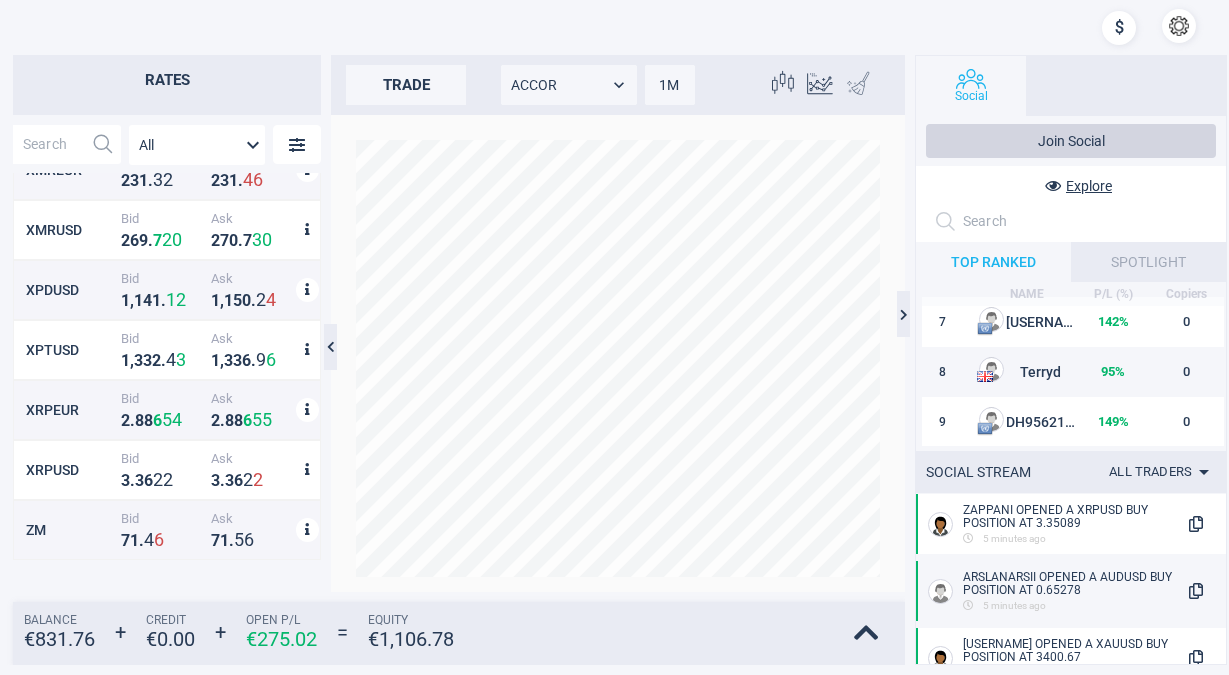 scroll, scrollTop: 3882, scrollLeft: 0, axis: vertical 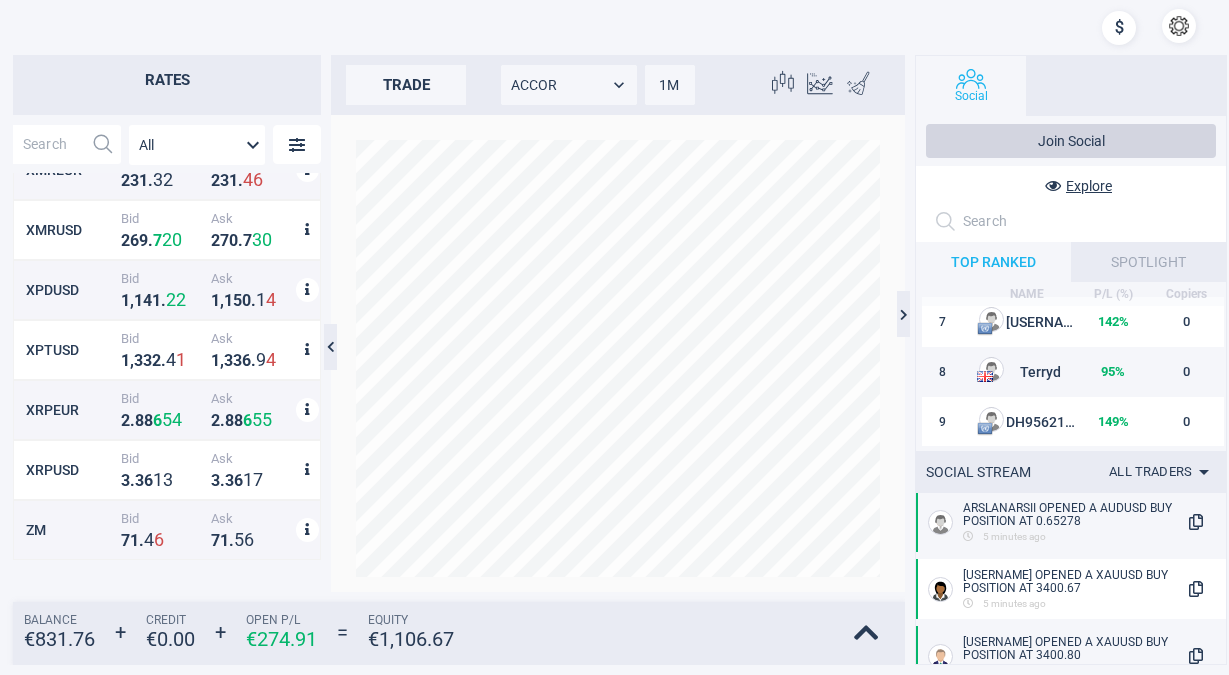 click at bounding box center (669, 28) 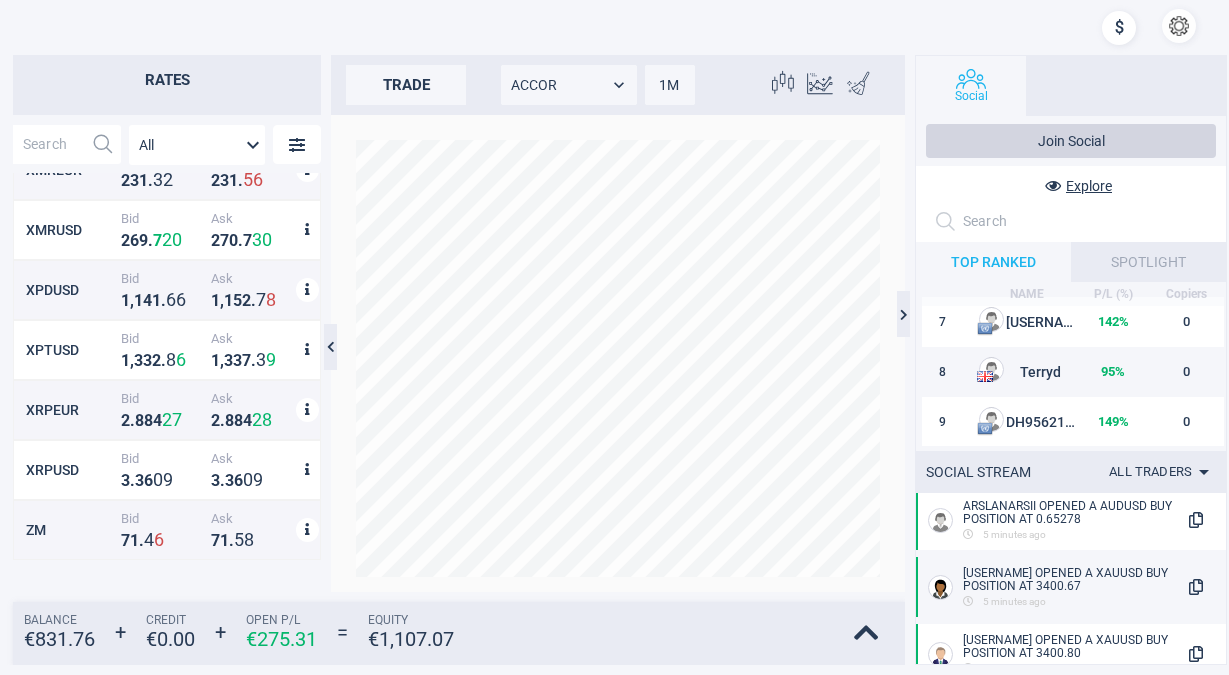 scroll, scrollTop: 4020, scrollLeft: 0, axis: vertical 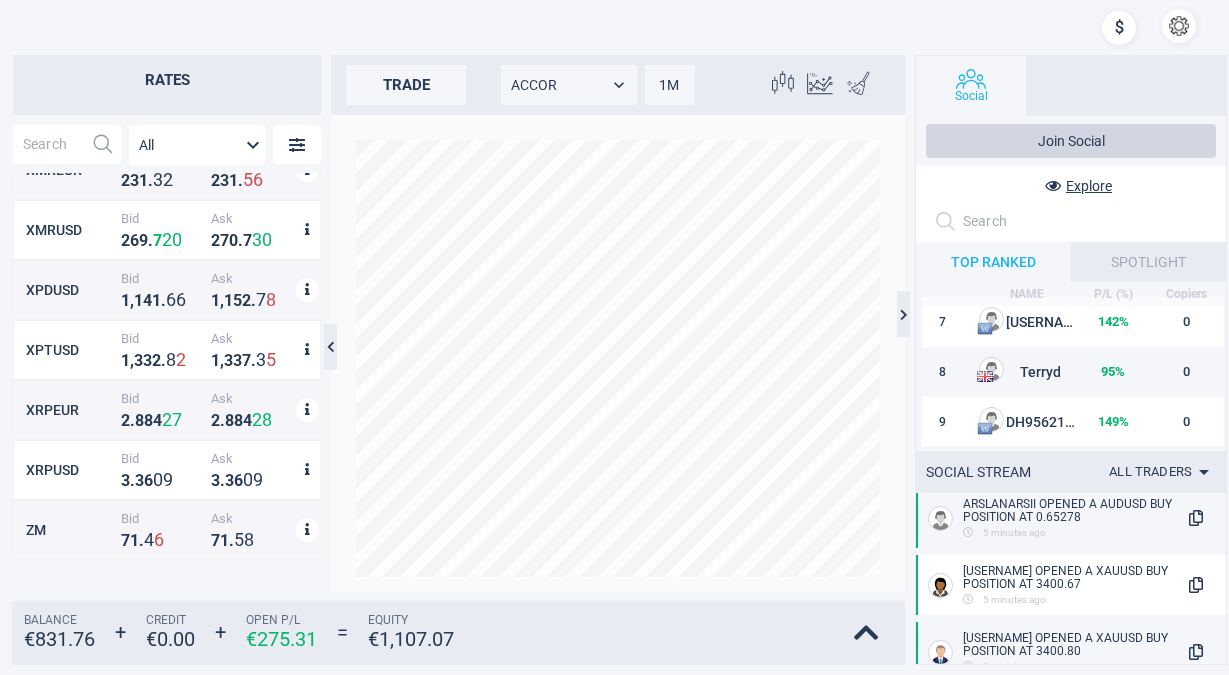 click at bounding box center (1179, 26) 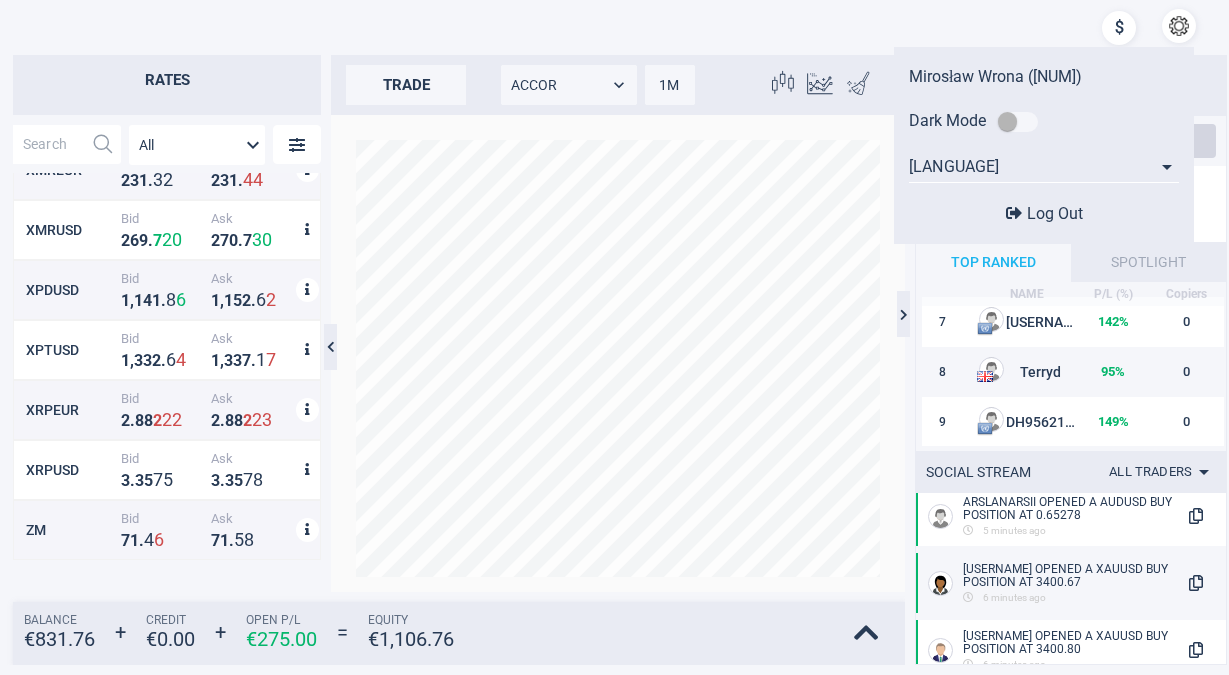 scroll, scrollTop: 4158, scrollLeft: 0, axis: vertical 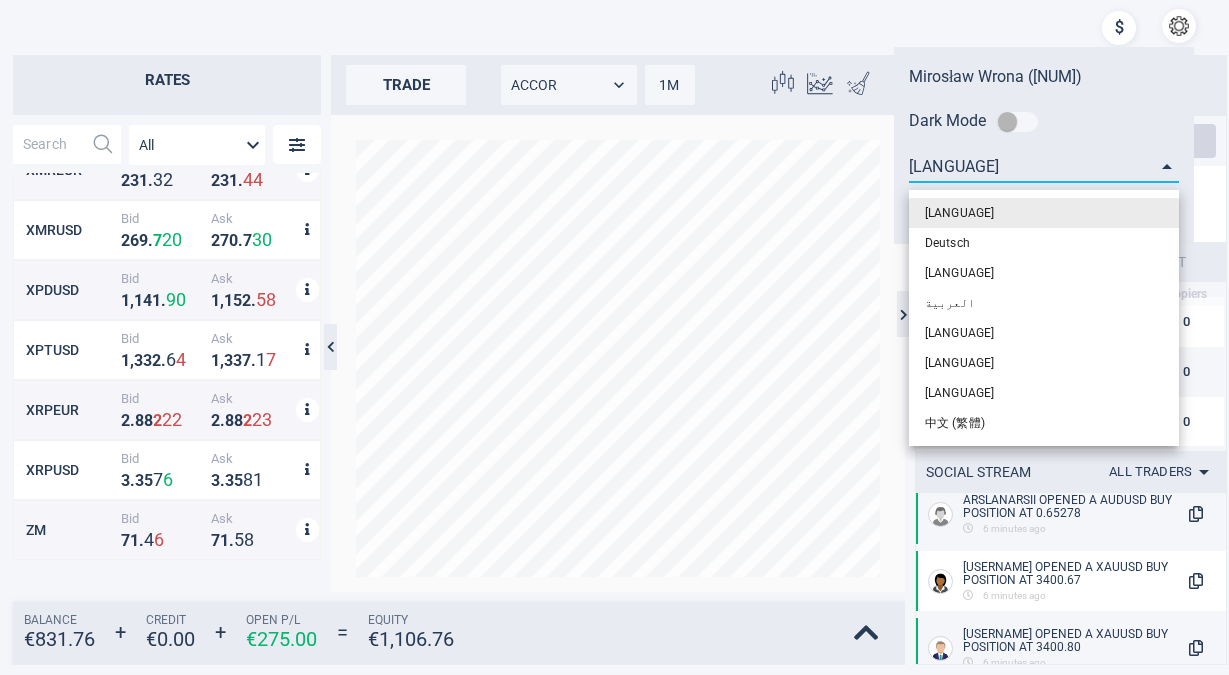 click on "Mirosław Wrona ([NUM]) Dark Mode English en Log Out Rates All MarketRates.Groups.All XDGUSD. Bid 0 . 2 2 6 9 9 9 6 Ask 0 . 2 2 7 7 6 6 9 XLMUSD Bid 0 . 4 6 3 0 8 Ask 0 . 4 6 4 2 8 XMREUR Bid 2 3 1 . 3 2 Ask 2 3 1 . 4 4 XMRUSD Bid 2 6 9 . 7 2 0 Ask 2 7 0 . 7 3 0 XPDUSD Bid 1 , 1 4 1 . 9 0 Ask 1 , 1 5 2 . 5 8 XPTUSD Bid 1 , 3 3 2 . 6 4 Ask 1 , 3 3 7 . 1 7 XRPEUR Bid 2 . 8 8 2 2 2 Ask 2 . 8 8 2 2 3 XRPUSD Bid 3 . 3 5 7 6 Ask 3 . 3 5 8 1 ZM Bid 7 1 . 4 6 Ask 7 1 . 5 8 trade ACCOR ACCOR 1M 1 Candlesticks candles Balance € 831.76 + Credit € 0.00 + Open P/L € 275.00 = Equity € 1,106.76 Social Join Social Explore TOP RANKED SPOTLIGHT NAME P/L (%) Copiers 1 Bigrab 70 % 0 2 eeeee123 65 % 0 3 MCC009933 107 % 0 4 Bert62 35 % 0 5 Basil5566 40 % 0 6 IstvanBa 107 % 0 7 ros1234 142 % 0 8 Terryd 95 % 0 9 DH9562141 149 % 0 10 cesarmilan420 32 % 0 SOCIAL STREAM All traders ALL Buenahora OPENED A GBPUSD BUY POSITION AT 1.34377 now ALLAMJAMAL CLOSED A USDJPY BUY POSITION At 147.803 now 6 seconds ago 8 seconds ago   %" at bounding box center [614, 337] 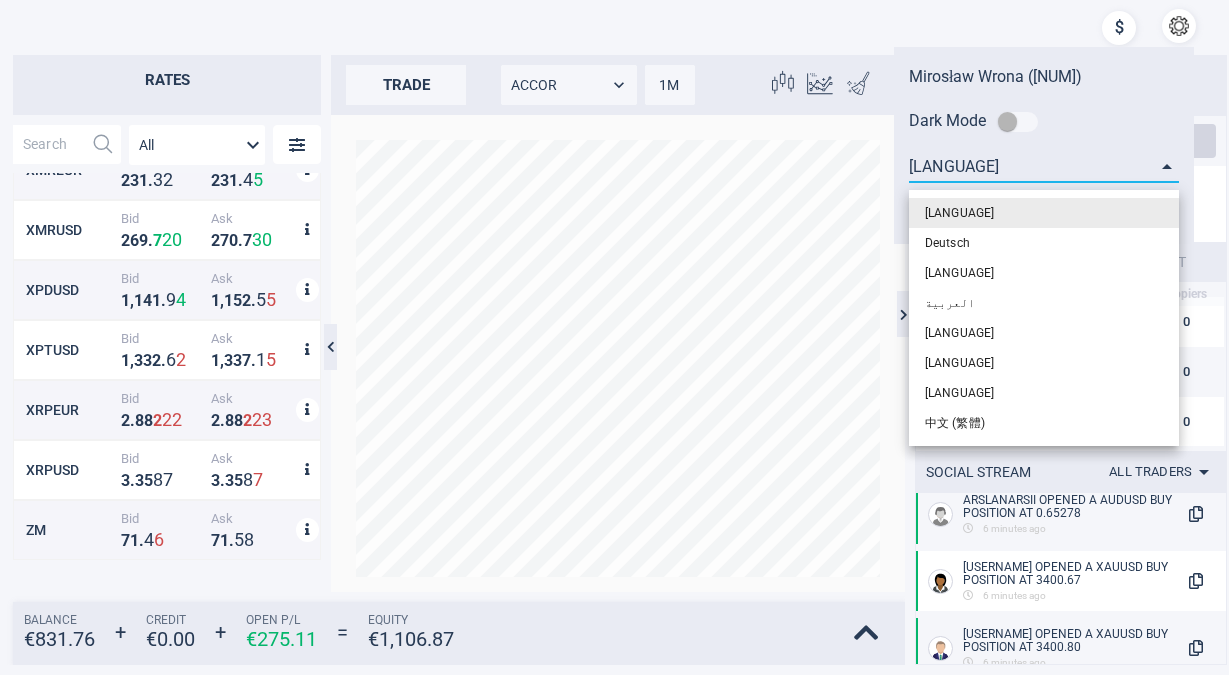 scroll, scrollTop: 4244, scrollLeft: 0, axis: vertical 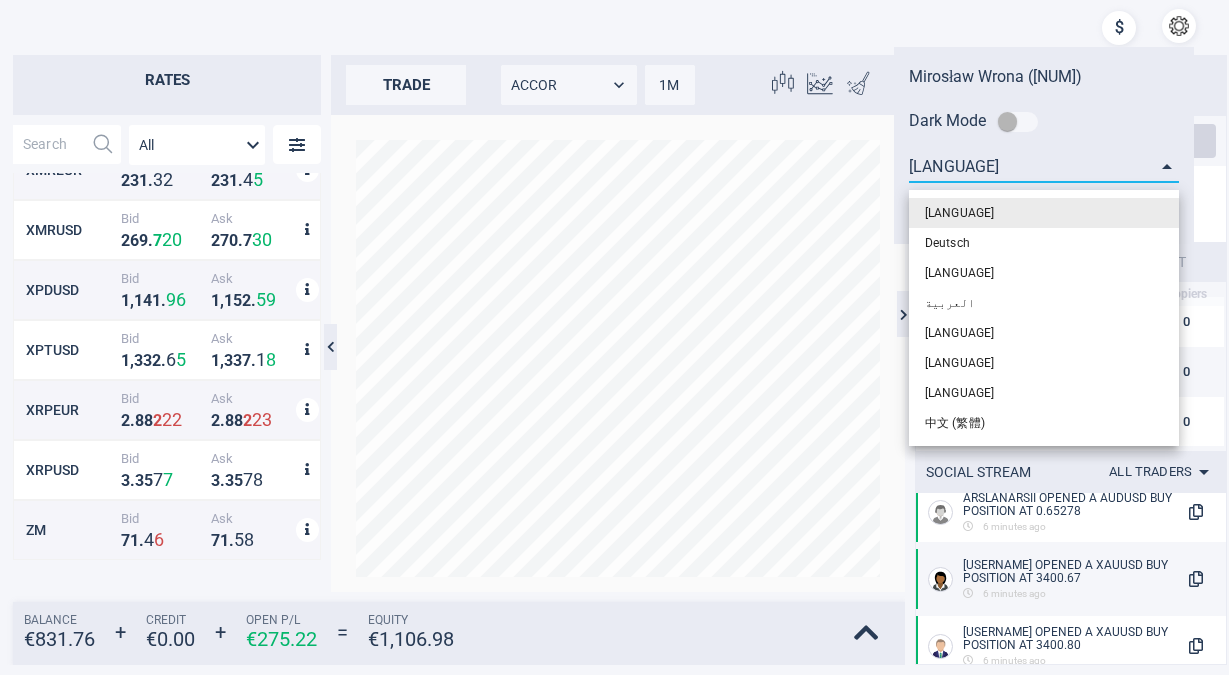 click at bounding box center [614, 337] 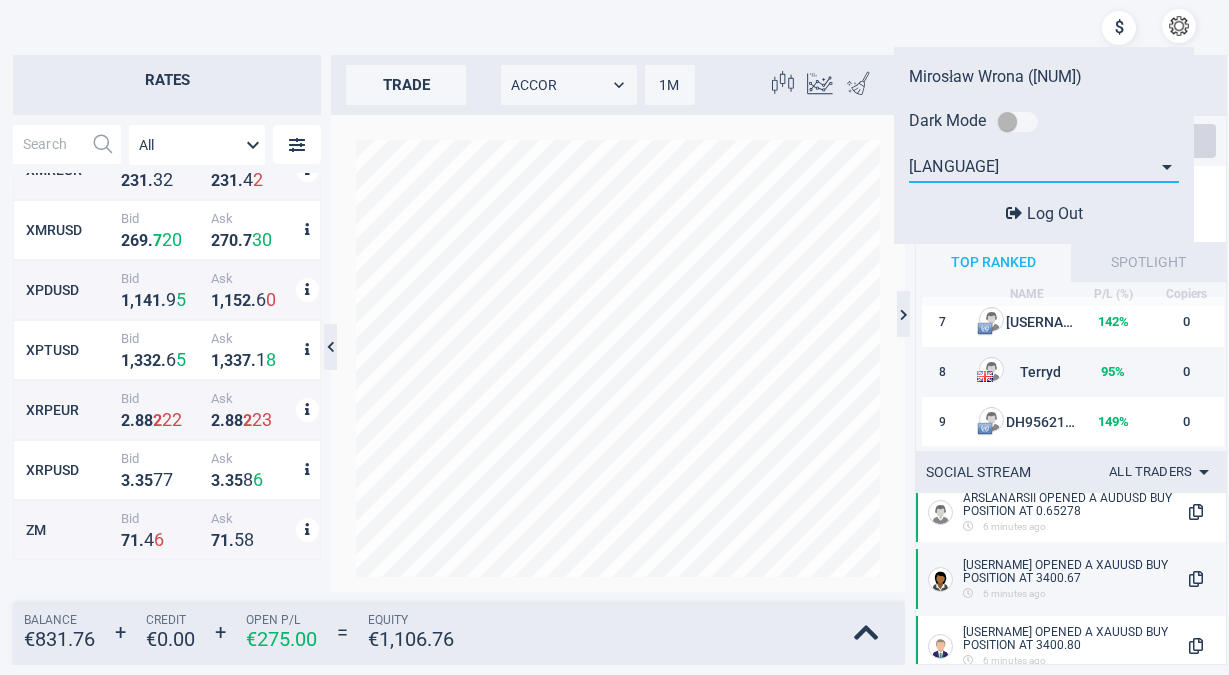 scroll, scrollTop: 4330, scrollLeft: 0, axis: vertical 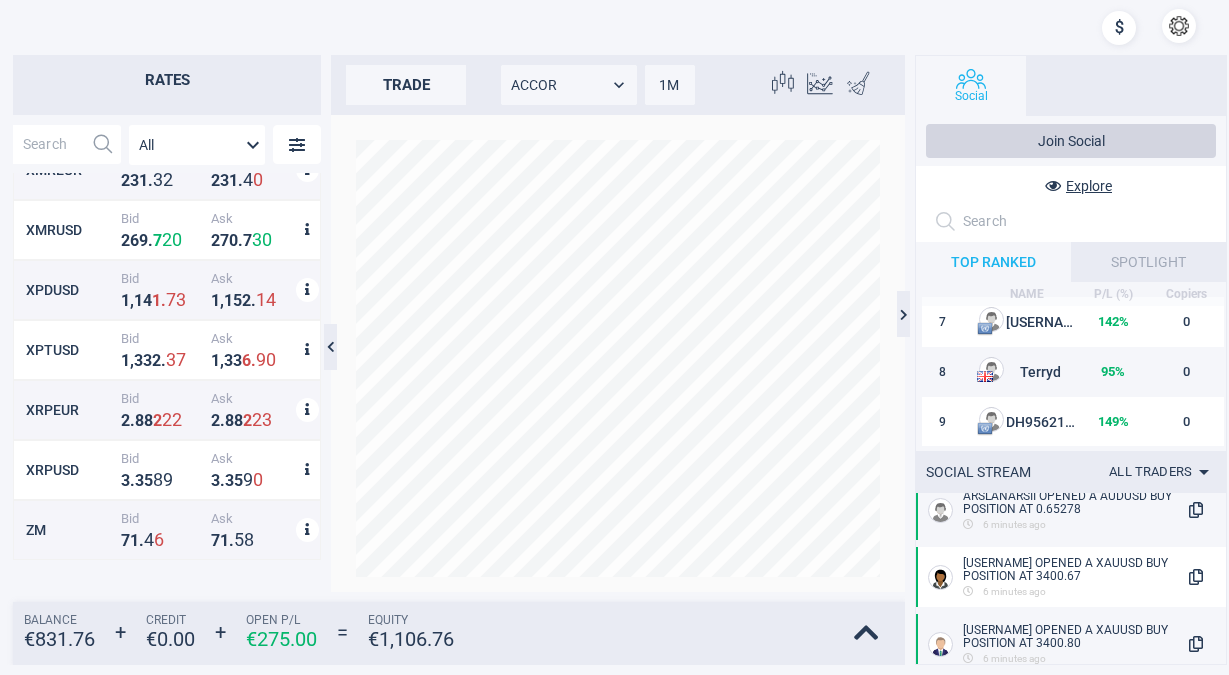 click at bounding box center (669, 28) 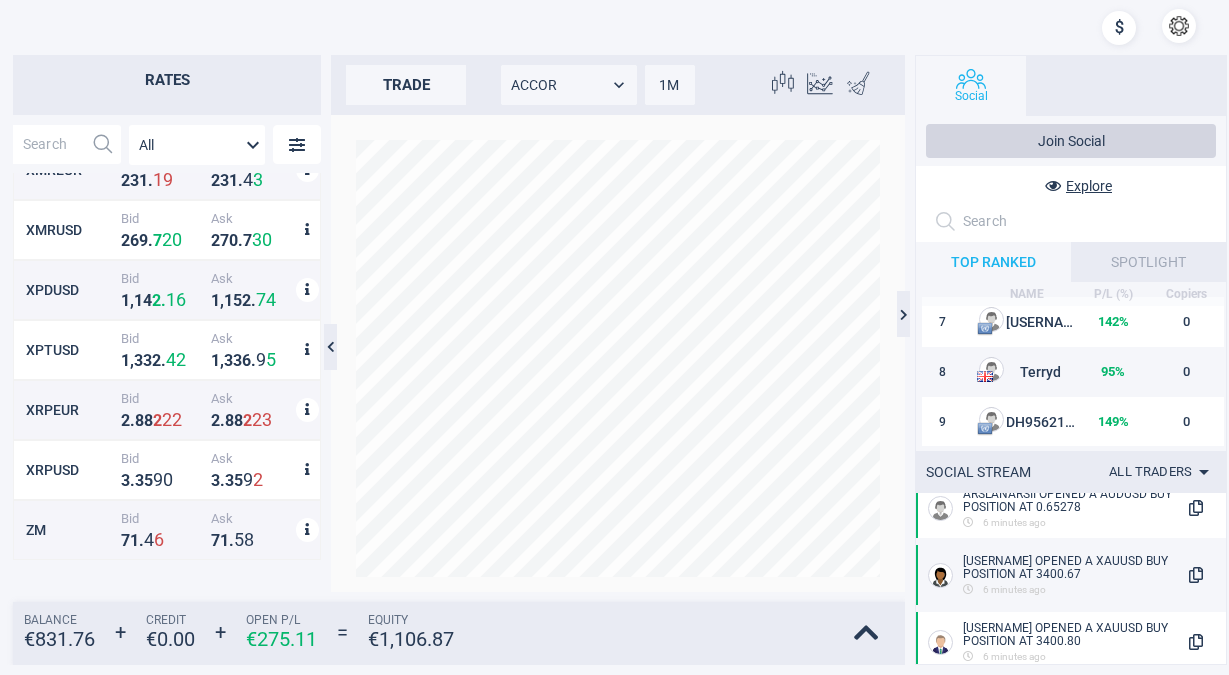 click on "Social" at bounding box center (1071, 86) 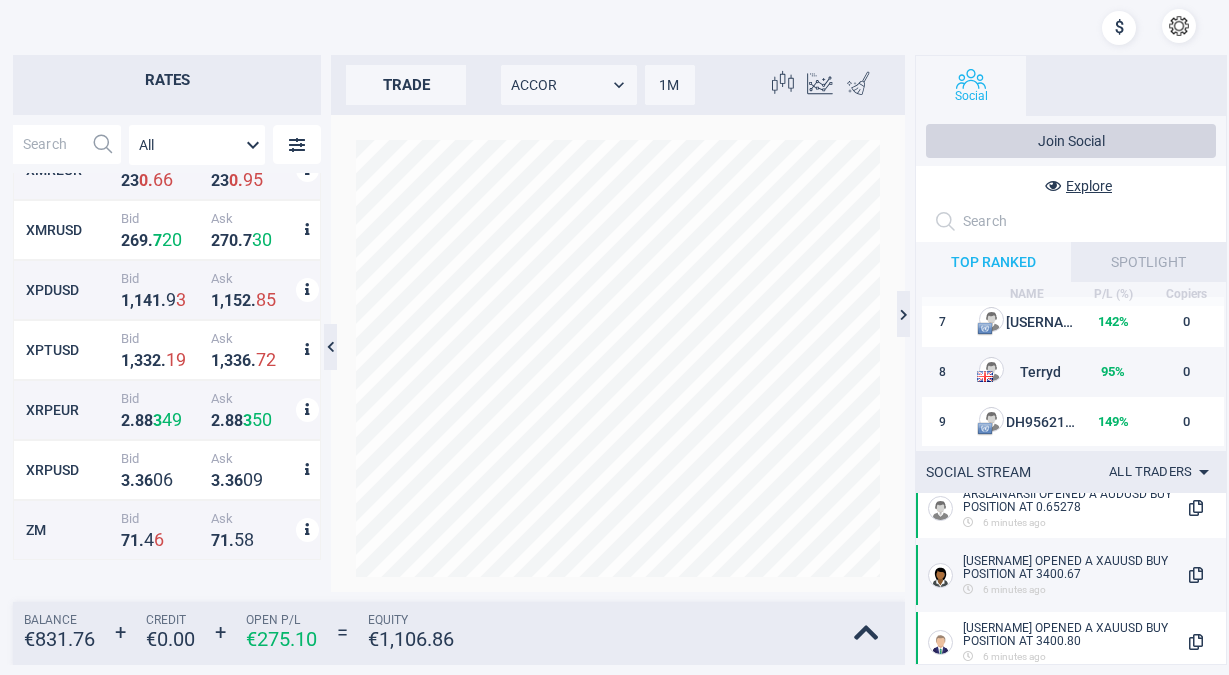 click on "SPOTLIGHT" at bounding box center [1148, 262] 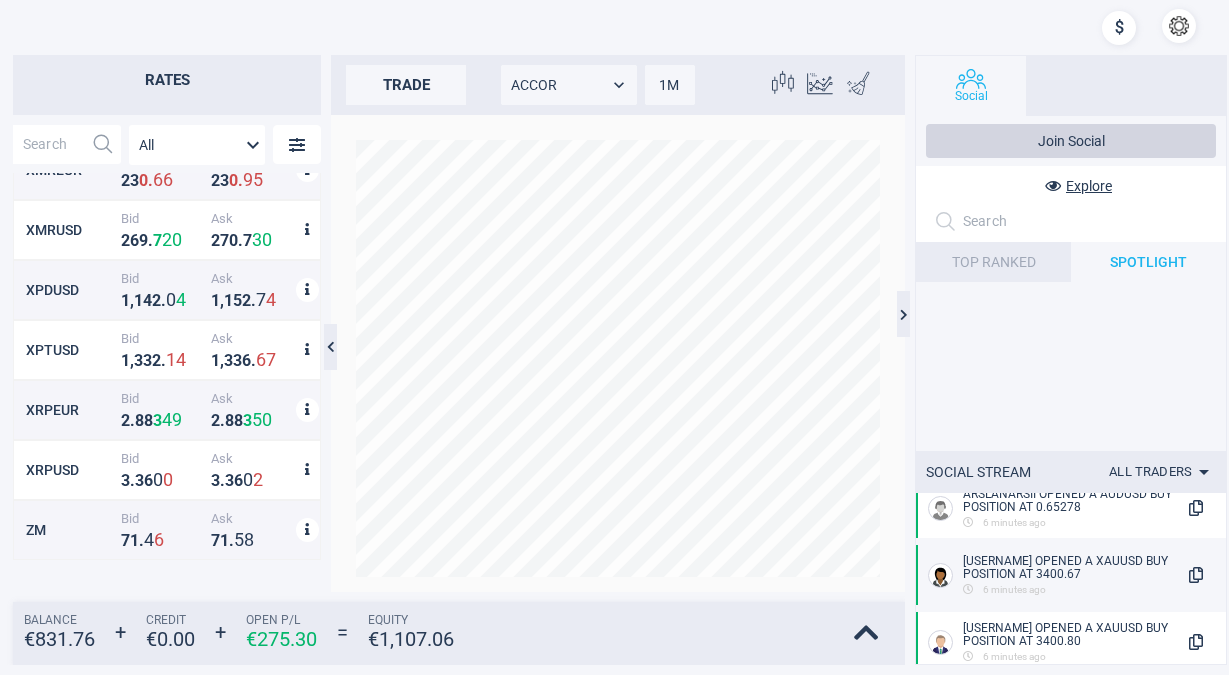 click on "TOP RANKED" at bounding box center [993, 262] 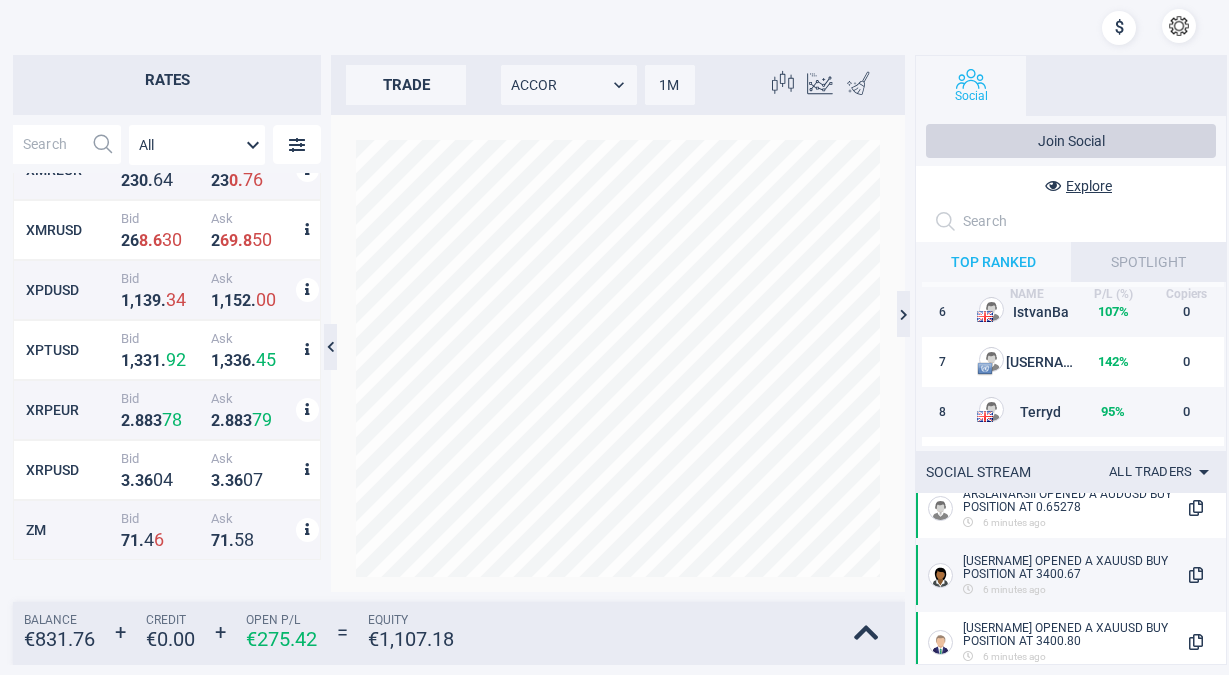 scroll, scrollTop: 296, scrollLeft: 0, axis: vertical 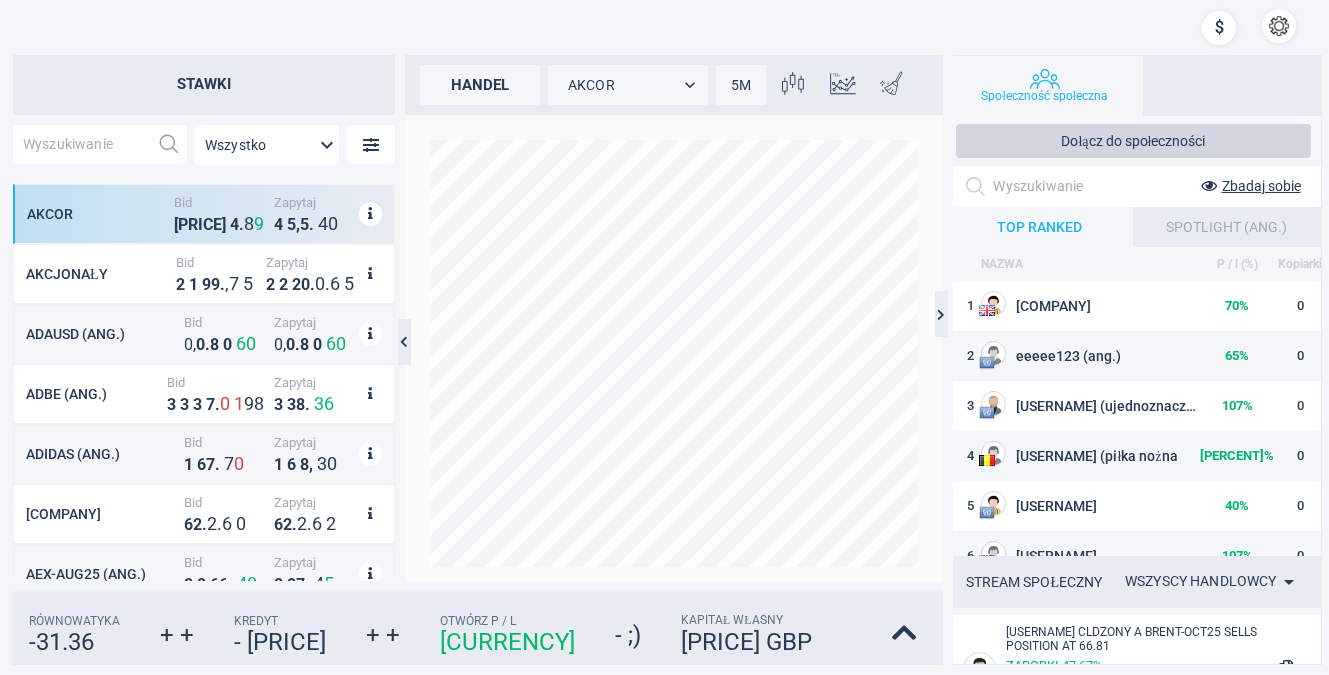 click at bounding box center [719, 28] 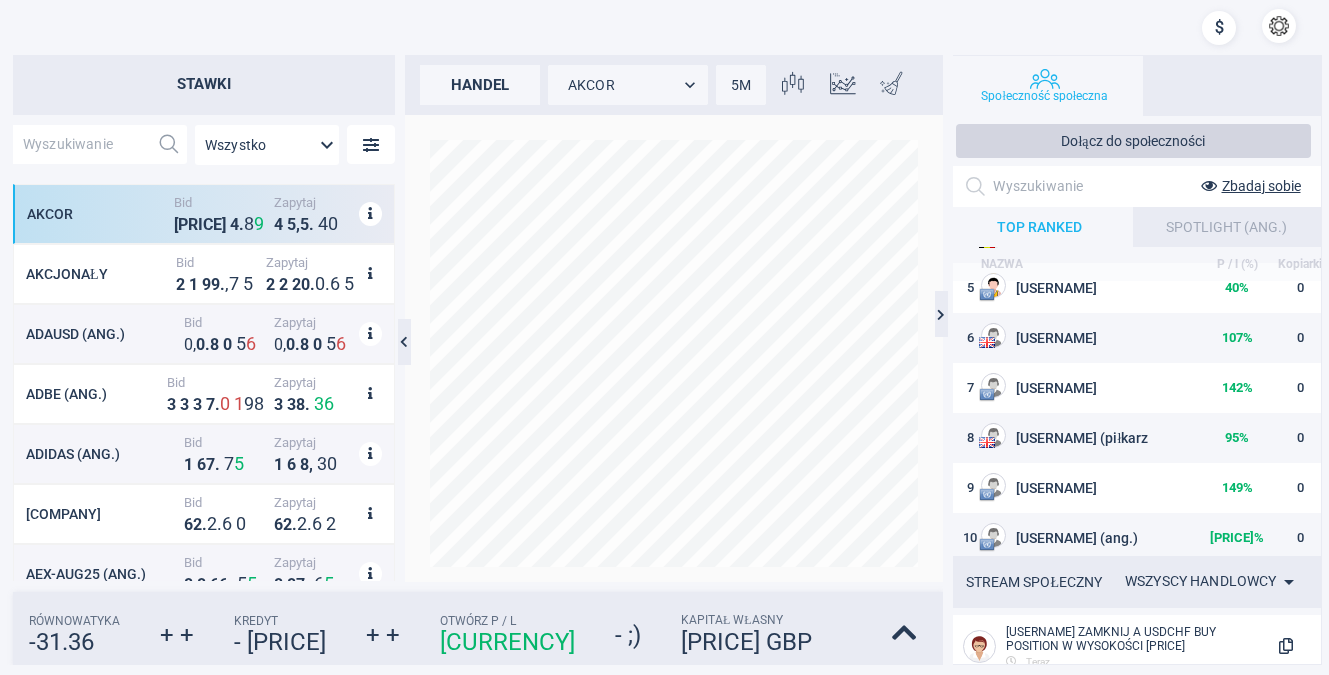 scroll, scrollTop: 239, scrollLeft: 0, axis: vertical 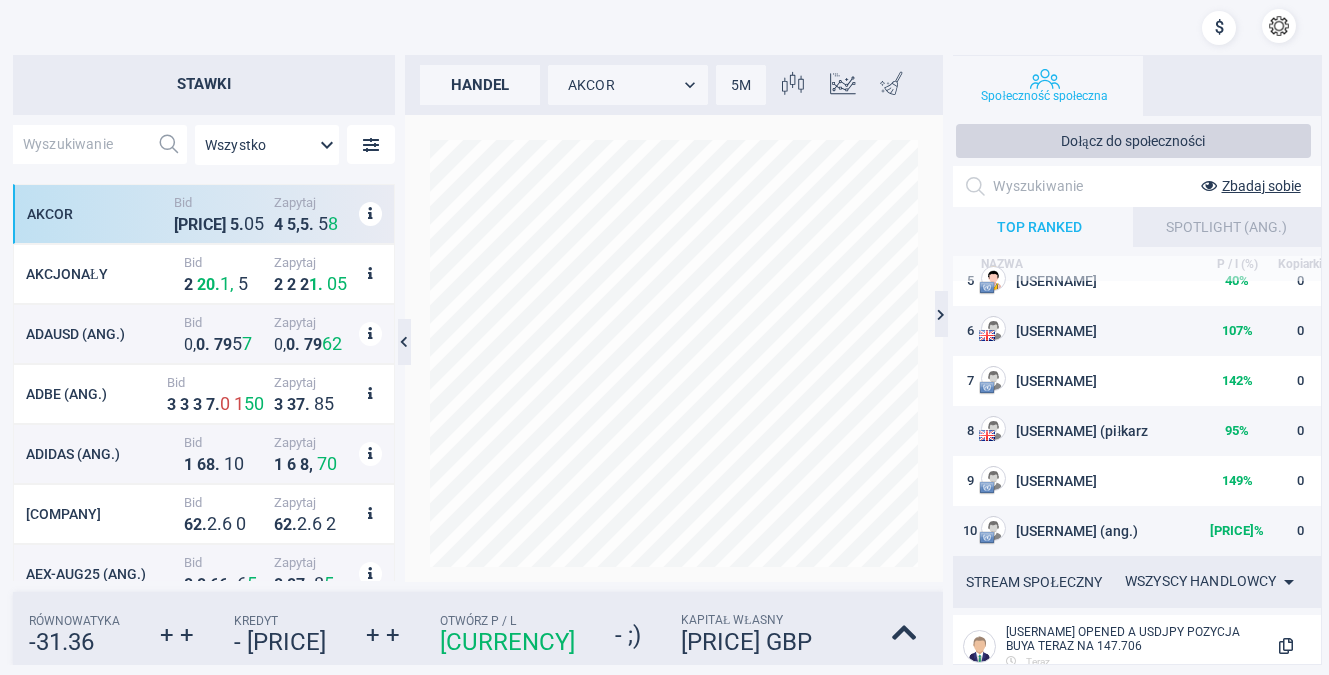 click at bounding box center (69, 64) 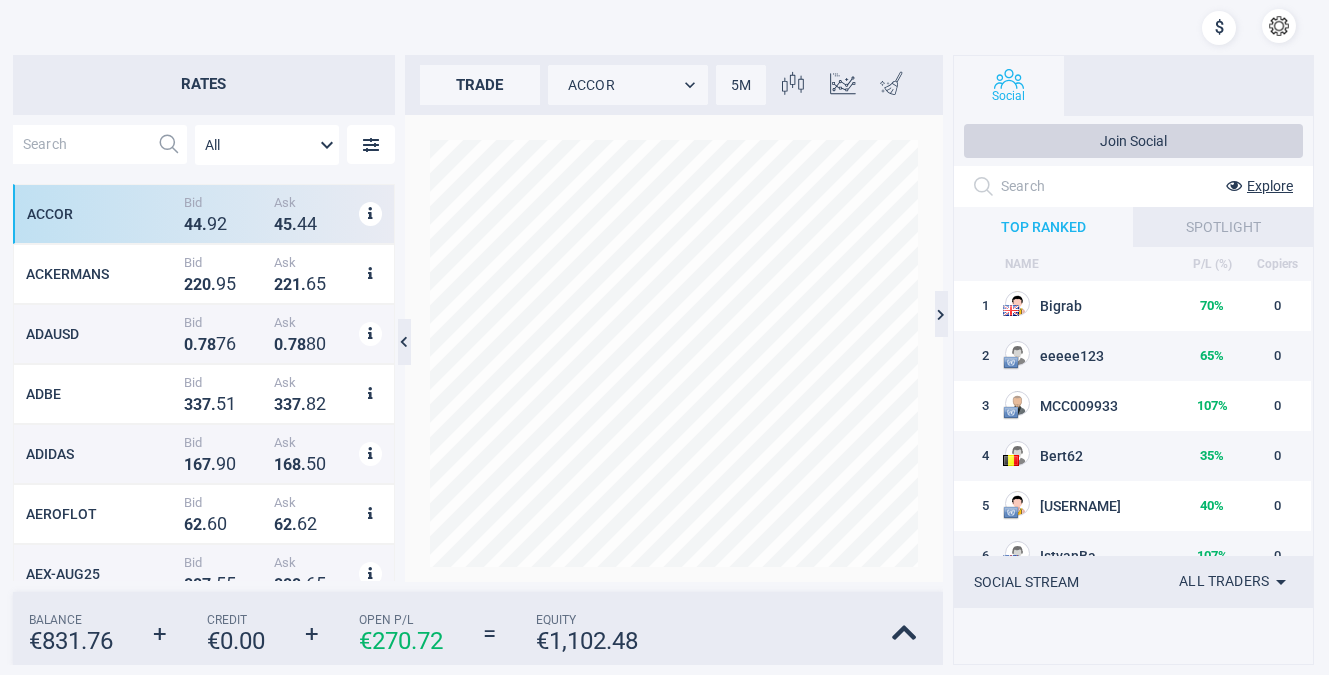 scroll, scrollTop: 0, scrollLeft: 0, axis: both 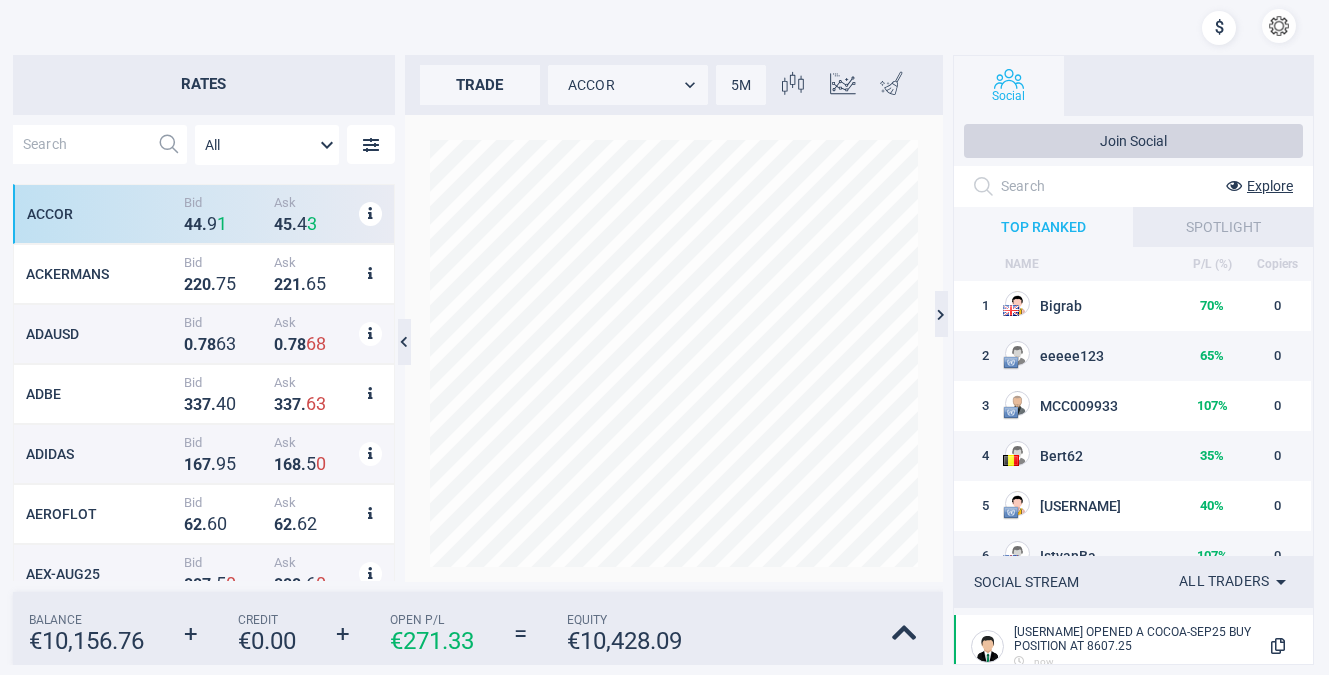click at bounding box center [1279, 26] 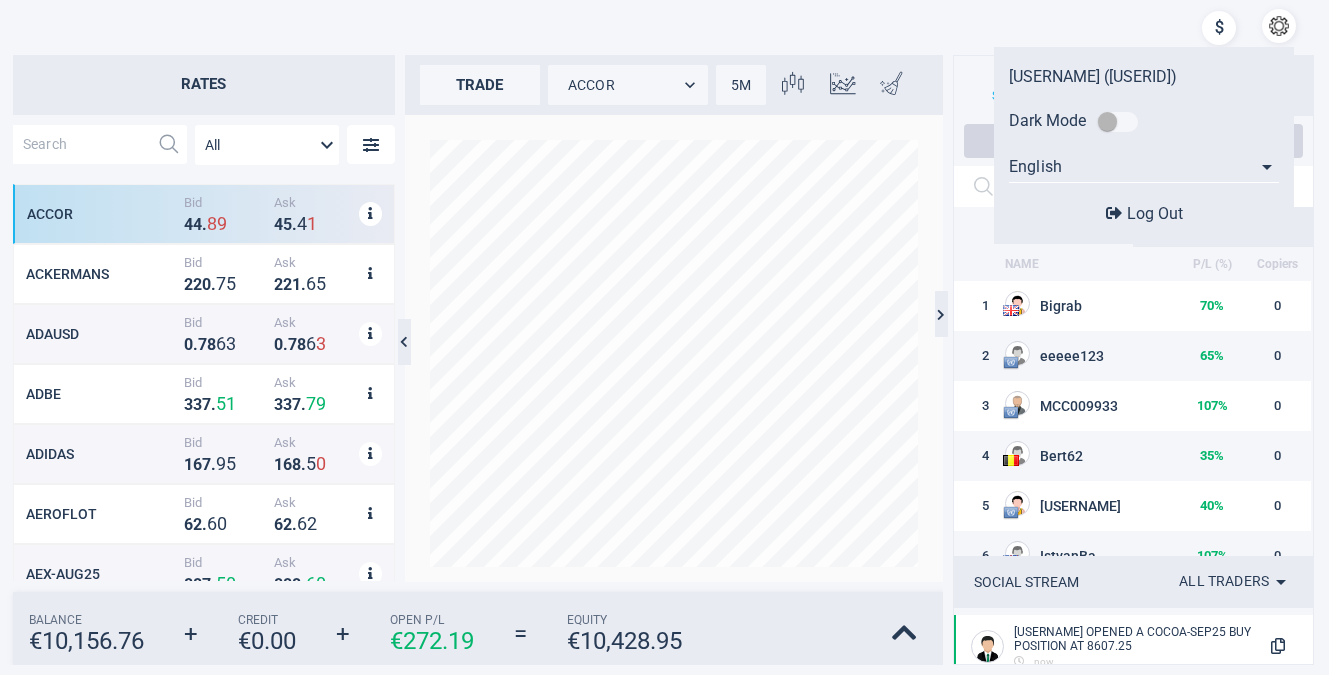 click on "Mirosław Wrona (19688820) Dark Mode English en Log Out" at bounding box center (719, 28) 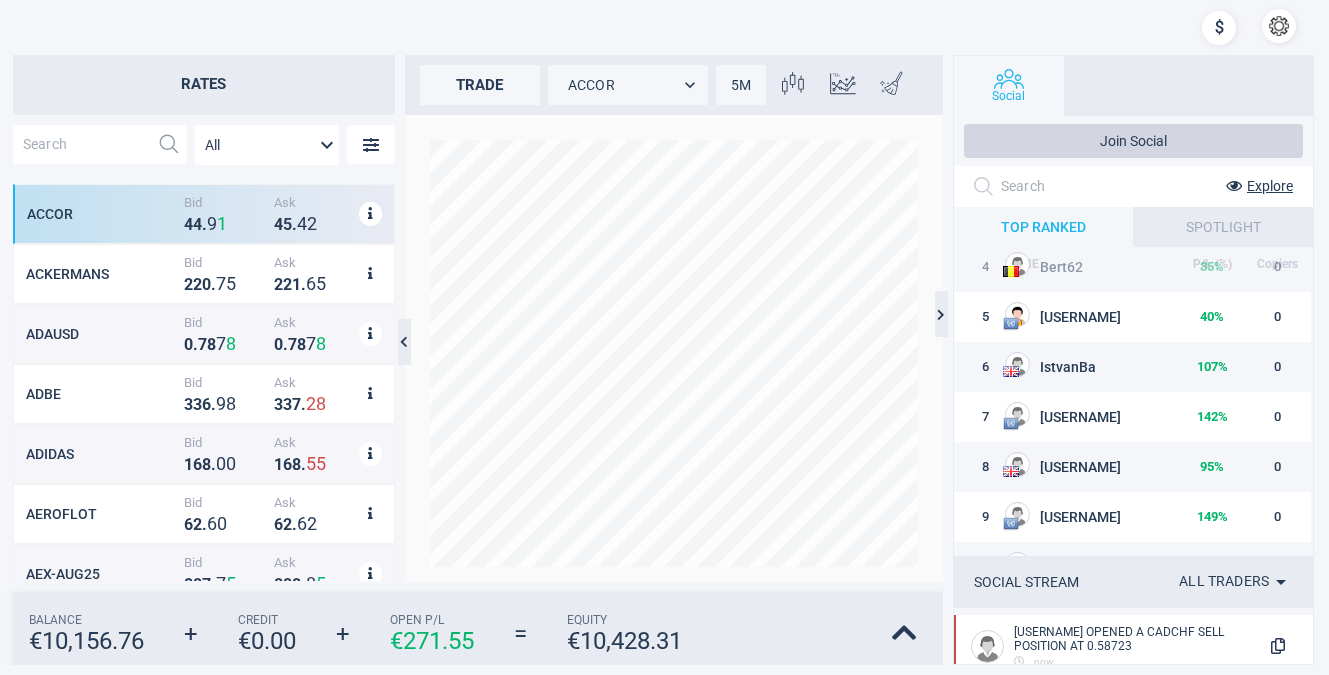 scroll, scrollTop: 225, scrollLeft: 0, axis: vertical 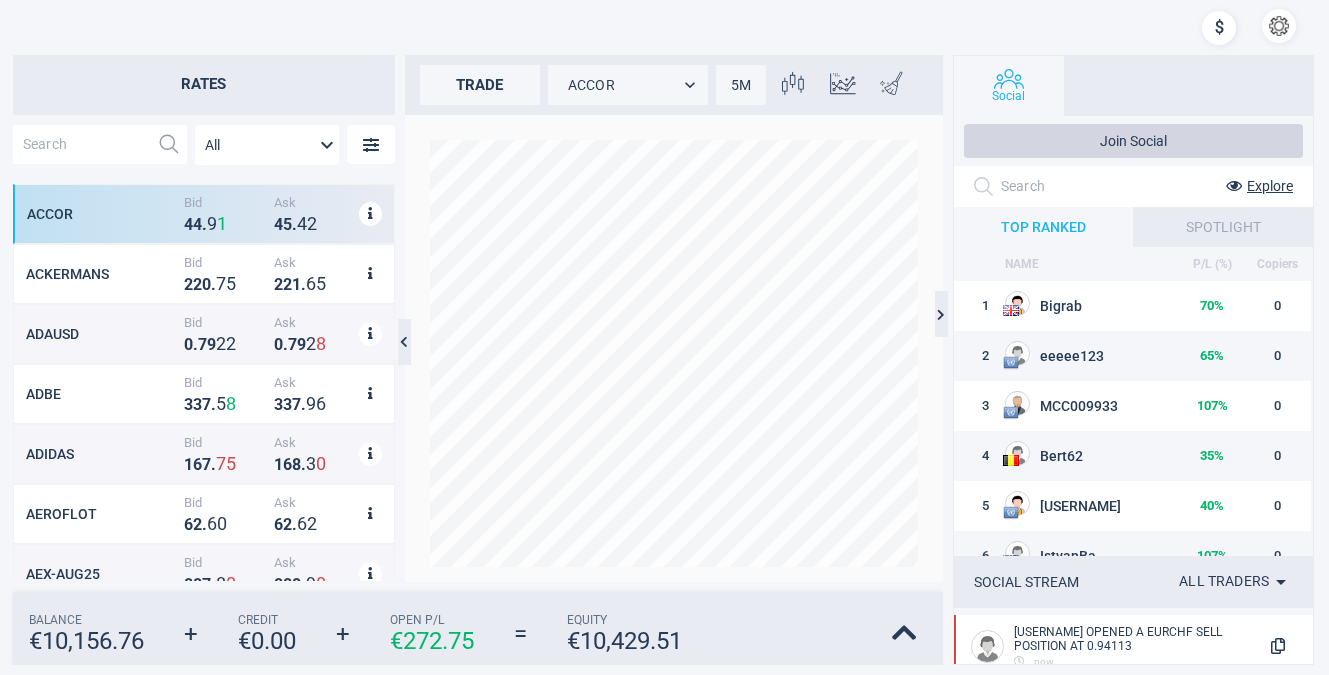 click at bounding box center [1279, 26] 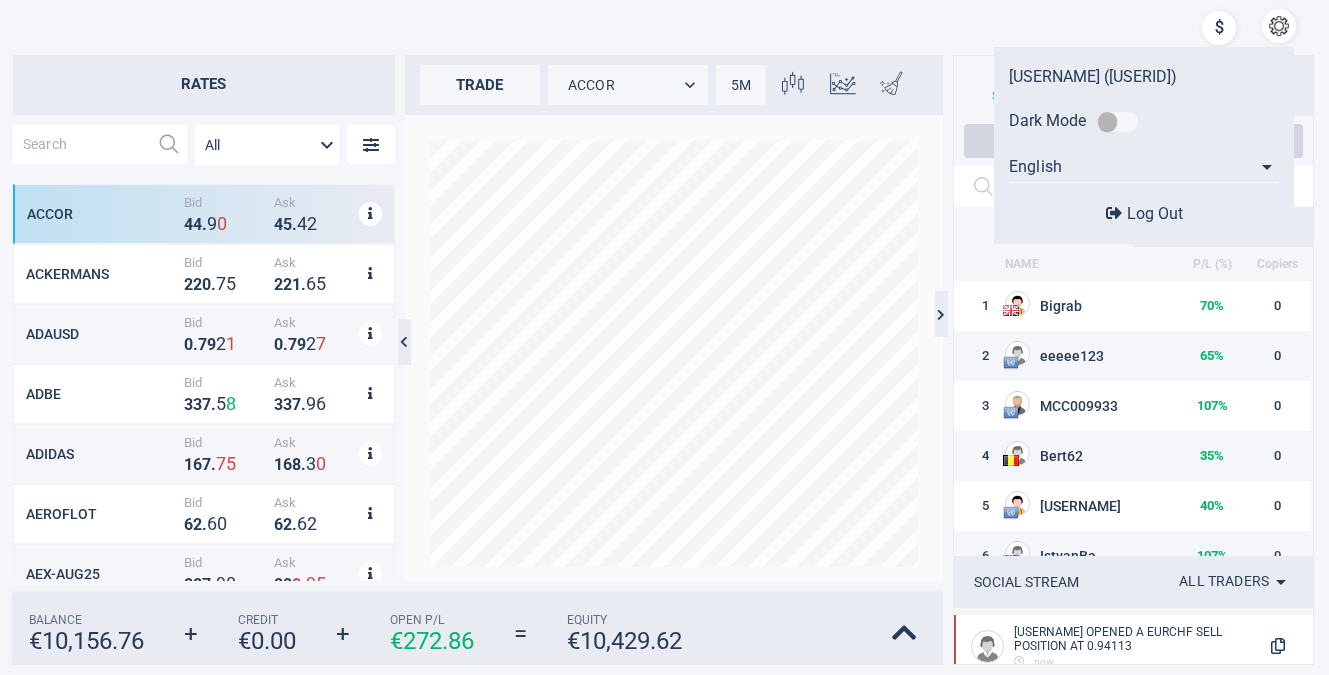 click on "Log Out" at bounding box center (1144, 213) 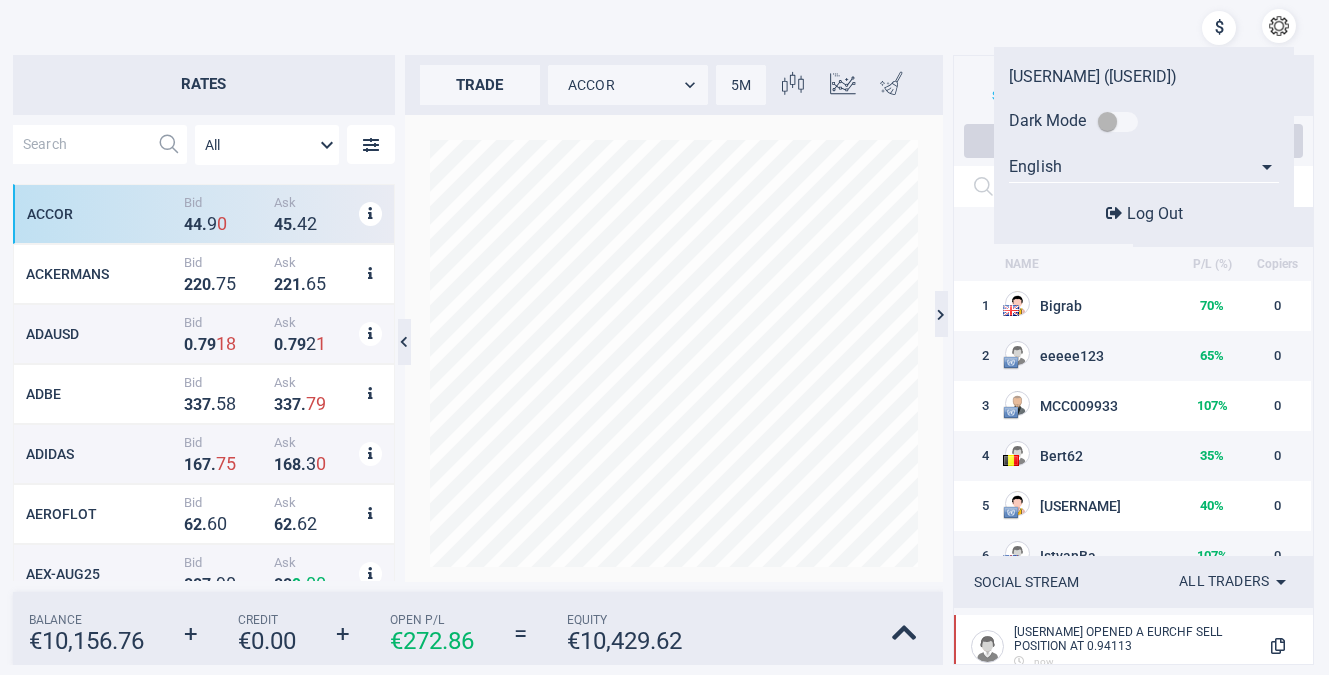 click on "Log Out" at bounding box center [1155, 213] 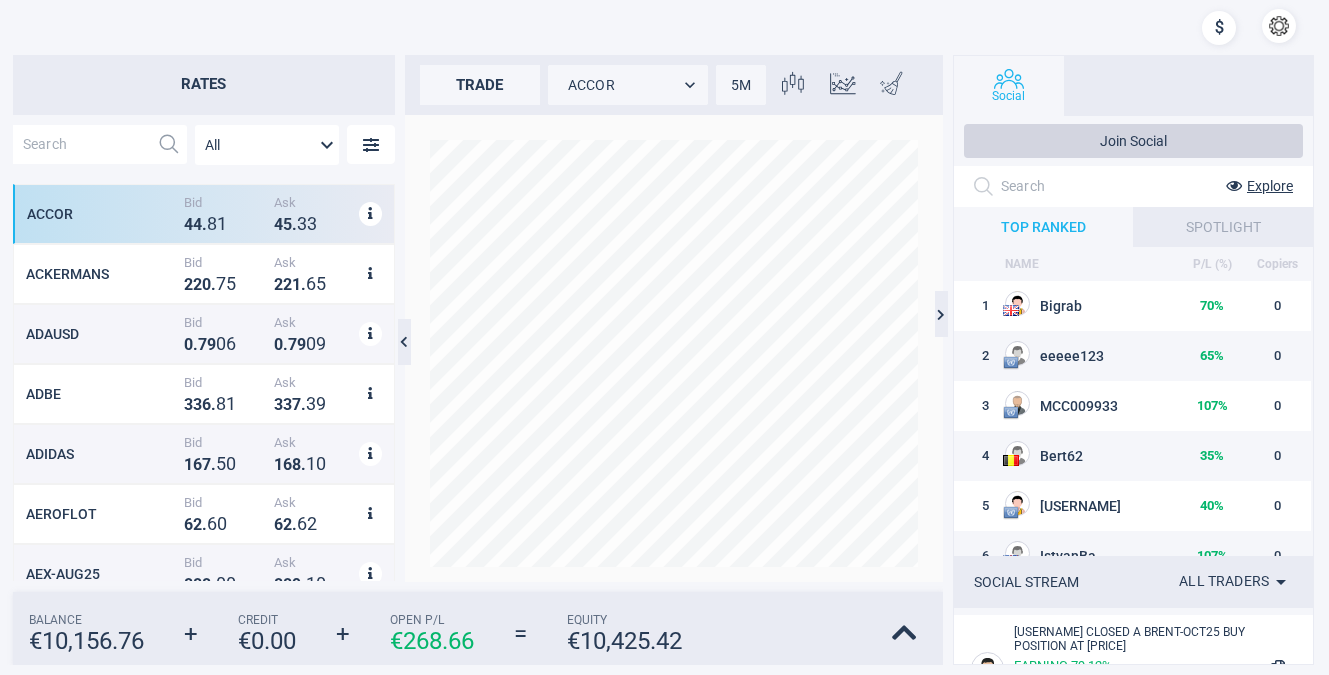 scroll, scrollTop: 0, scrollLeft: 0, axis: both 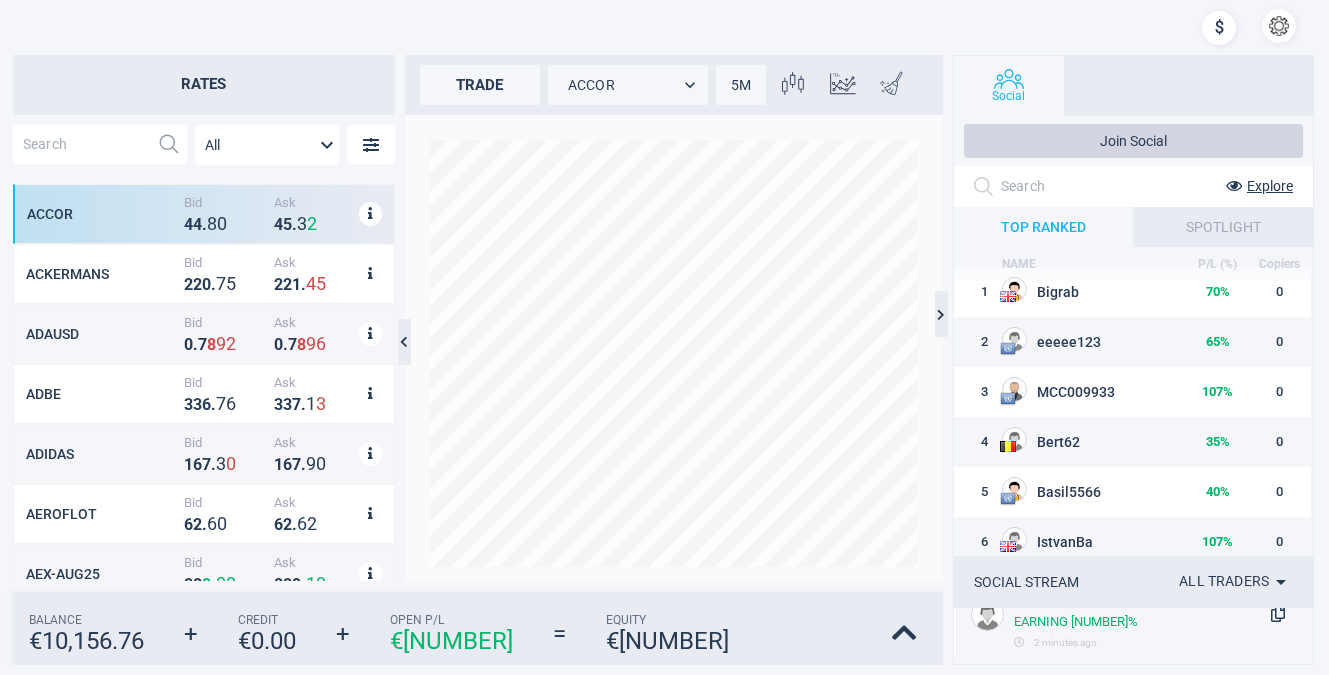 click at bounding box center (1279, 26) 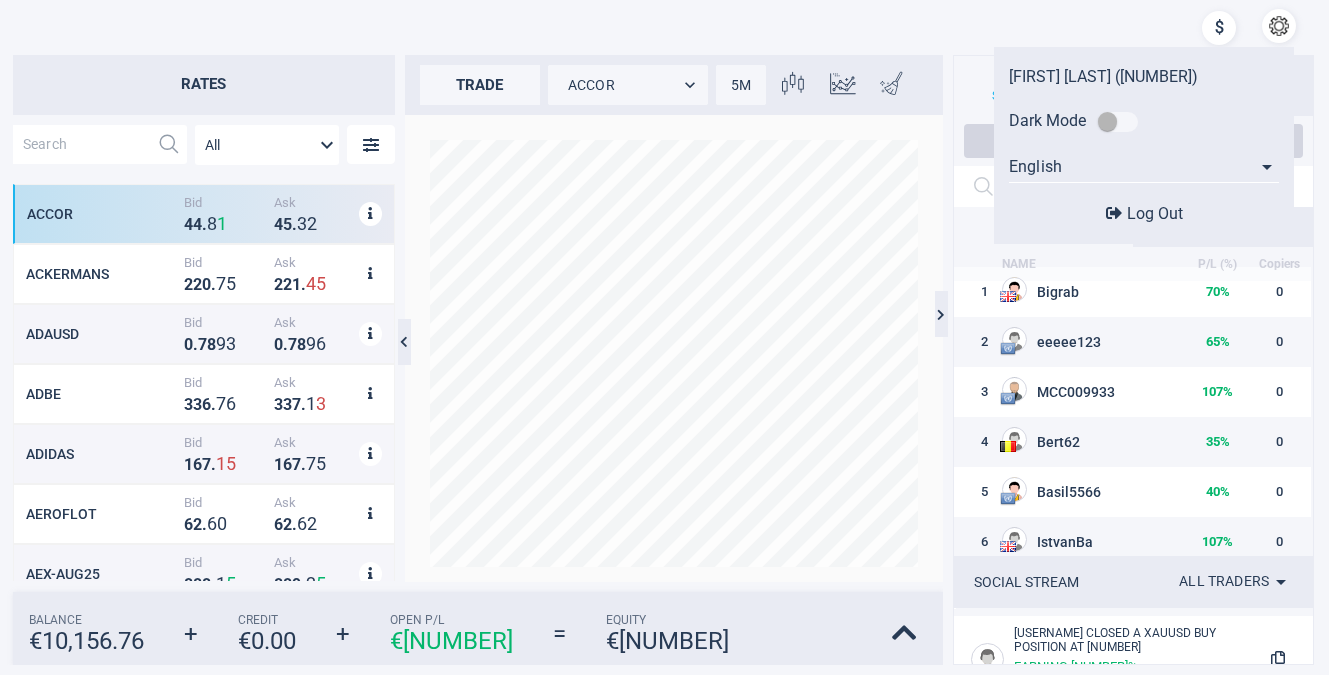 scroll, scrollTop: 993, scrollLeft: 0, axis: vertical 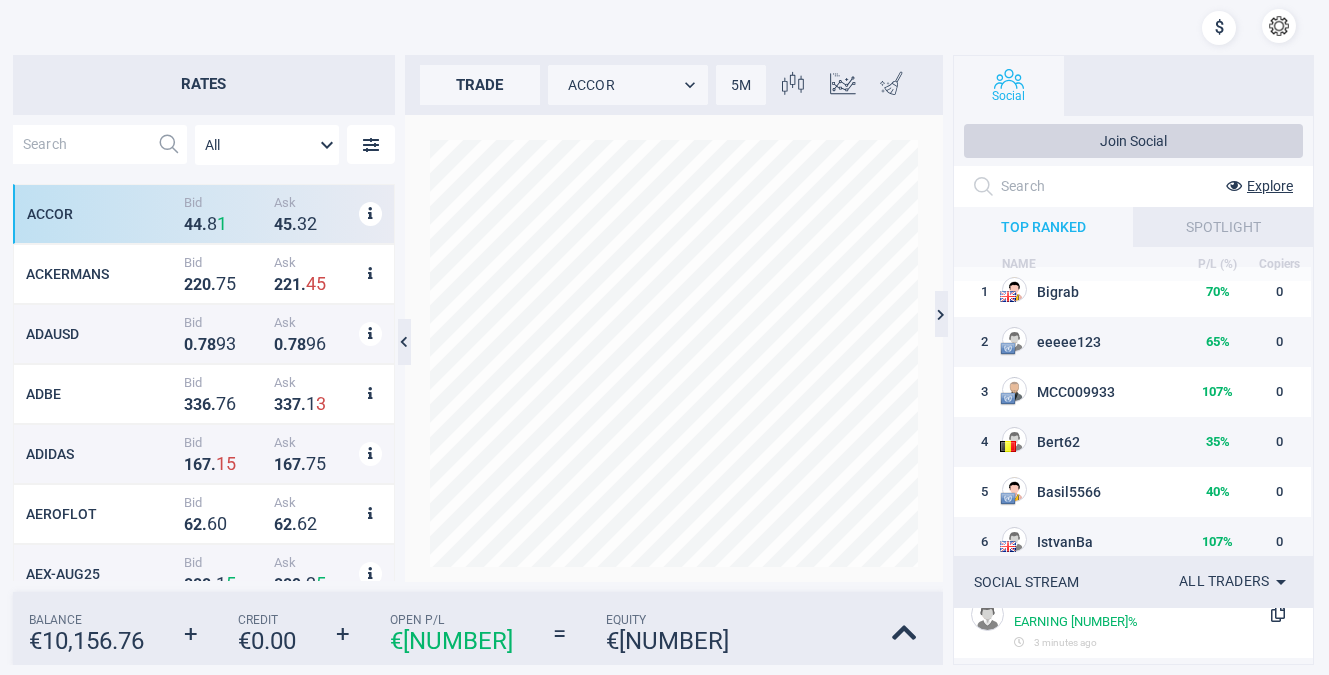 click at bounding box center (674, 348) 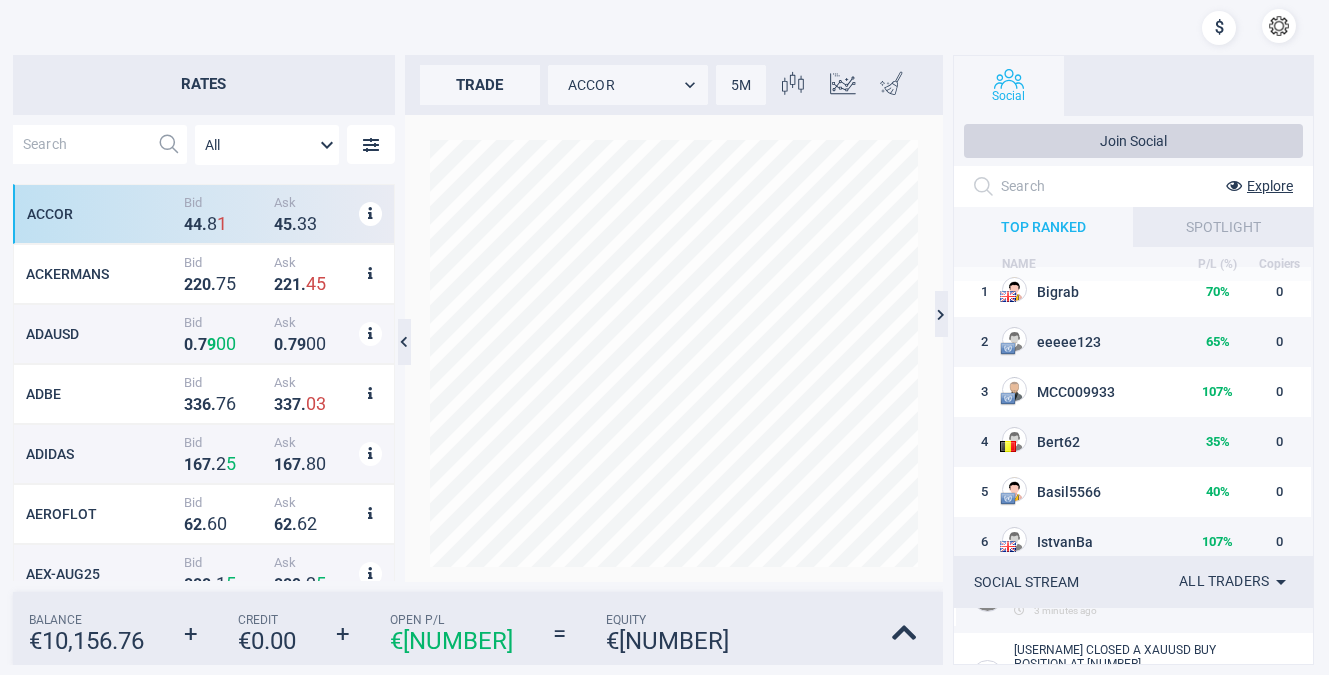 scroll, scrollTop: 1302, scrollLeft: 0, axis: vertical 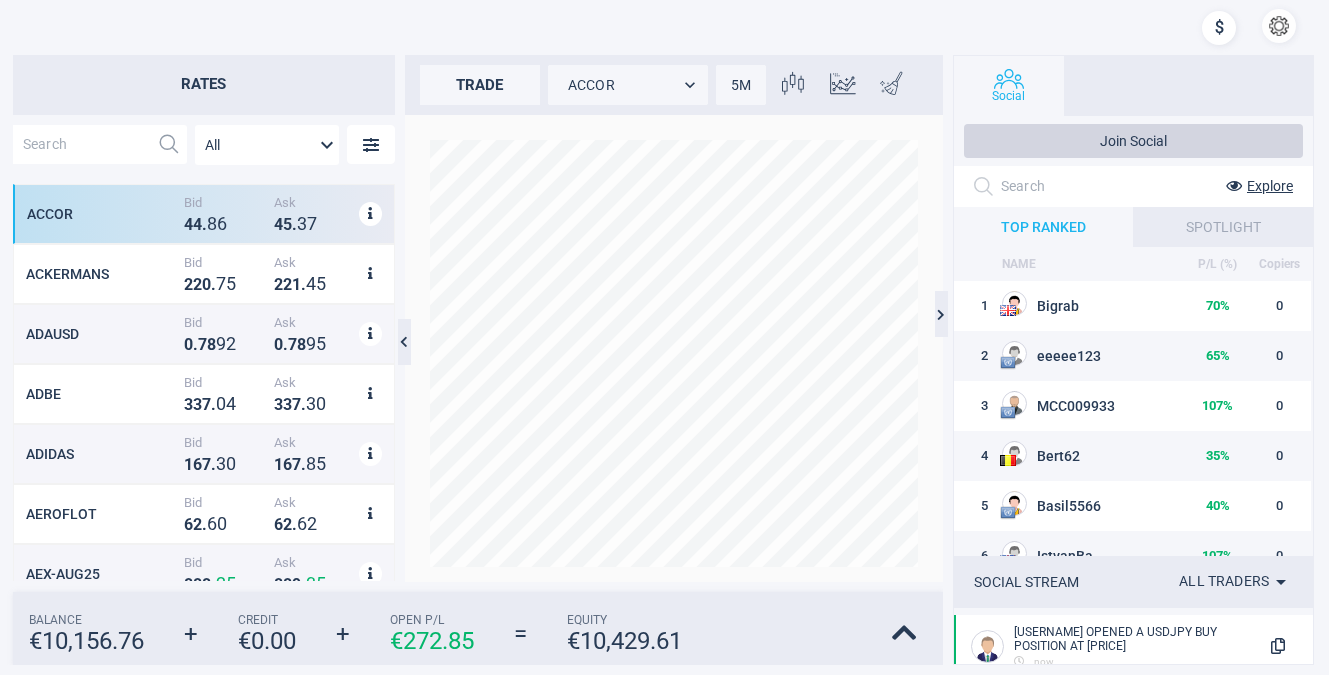 click at bounding box center (1279, 26) 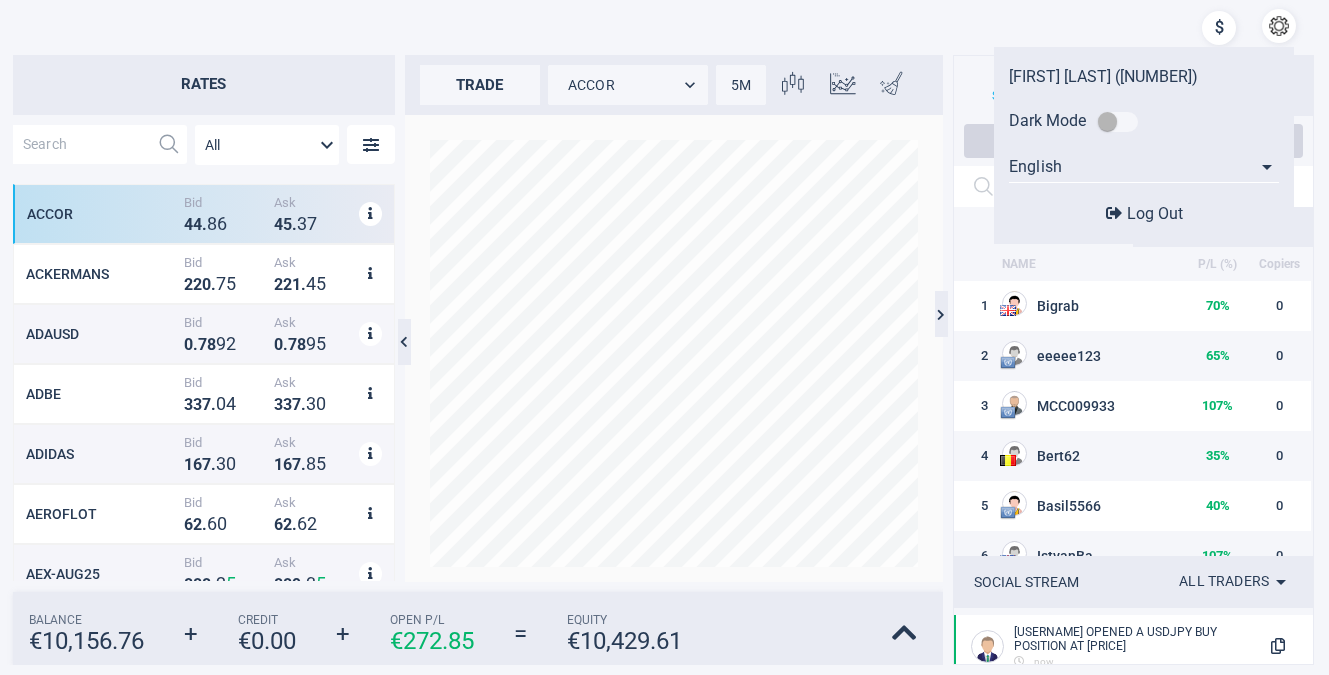 click on "Log Out" at bounding box center [1155, 213] 